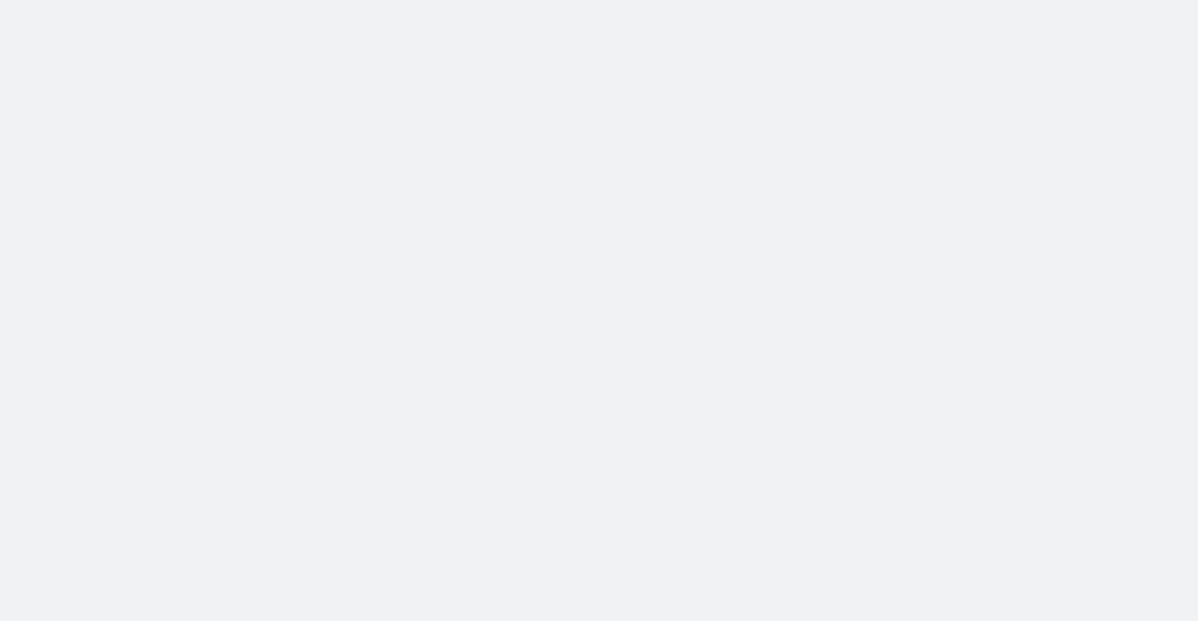 scroll, scrollTop: 0, scrollLeft: 0, axis: both 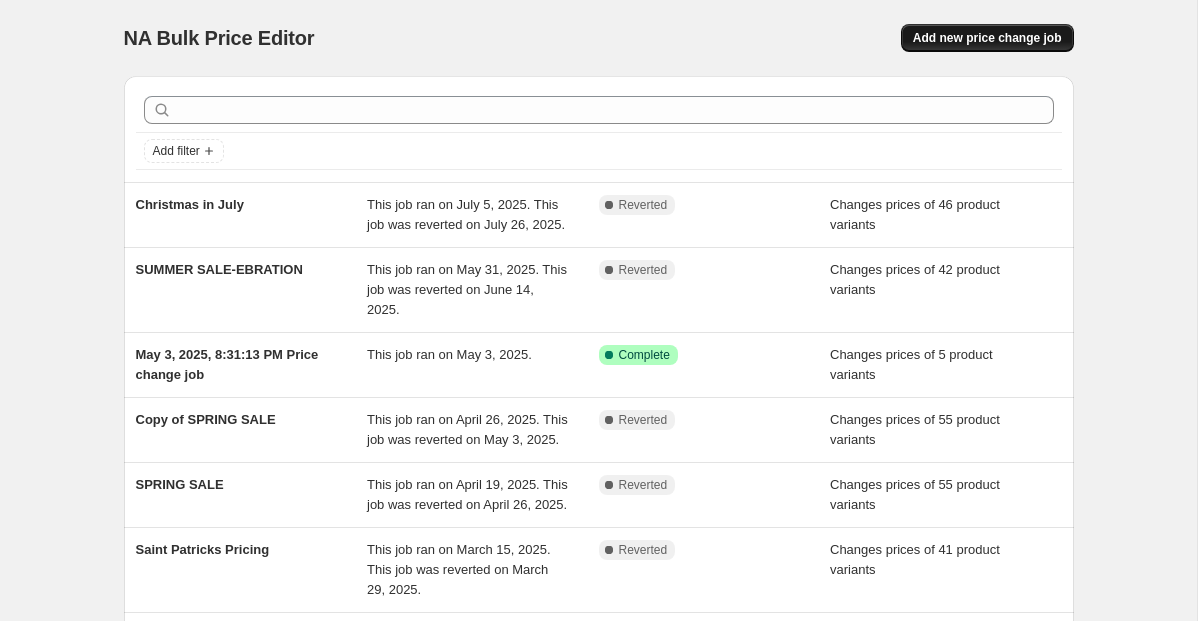 click on "Add new price change job" at bounding box center [987, 38] 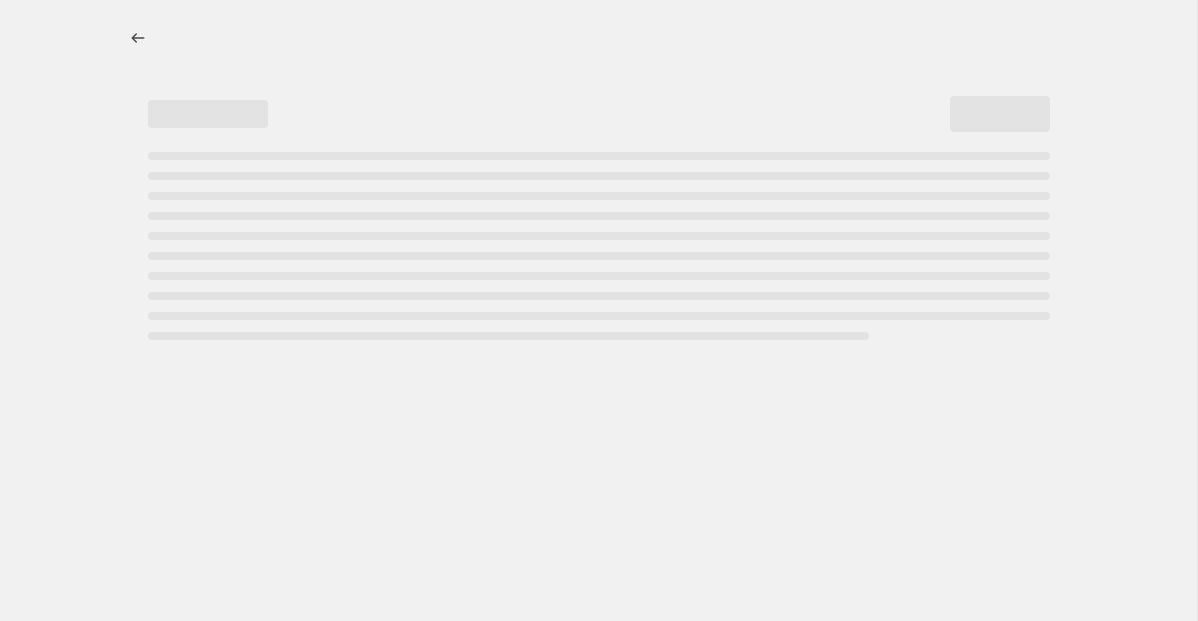 select on "percentage" 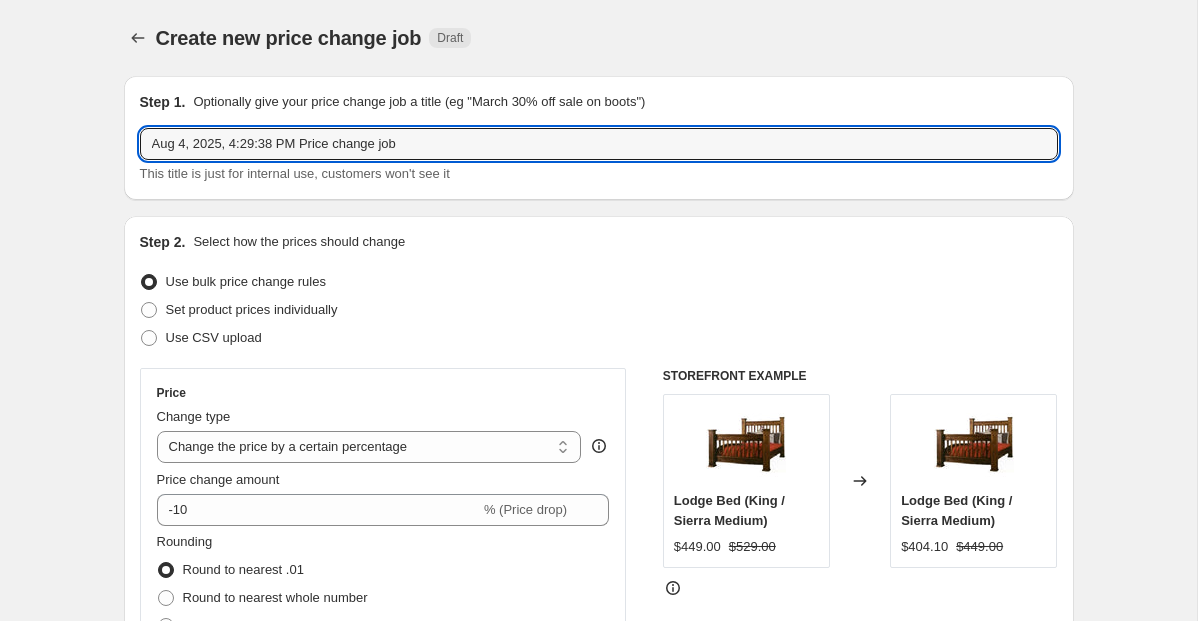 drag, startPoint x: 447, startPoint y: 157, endPoint x: 9, endPoint y: 154, distance: 438.01028 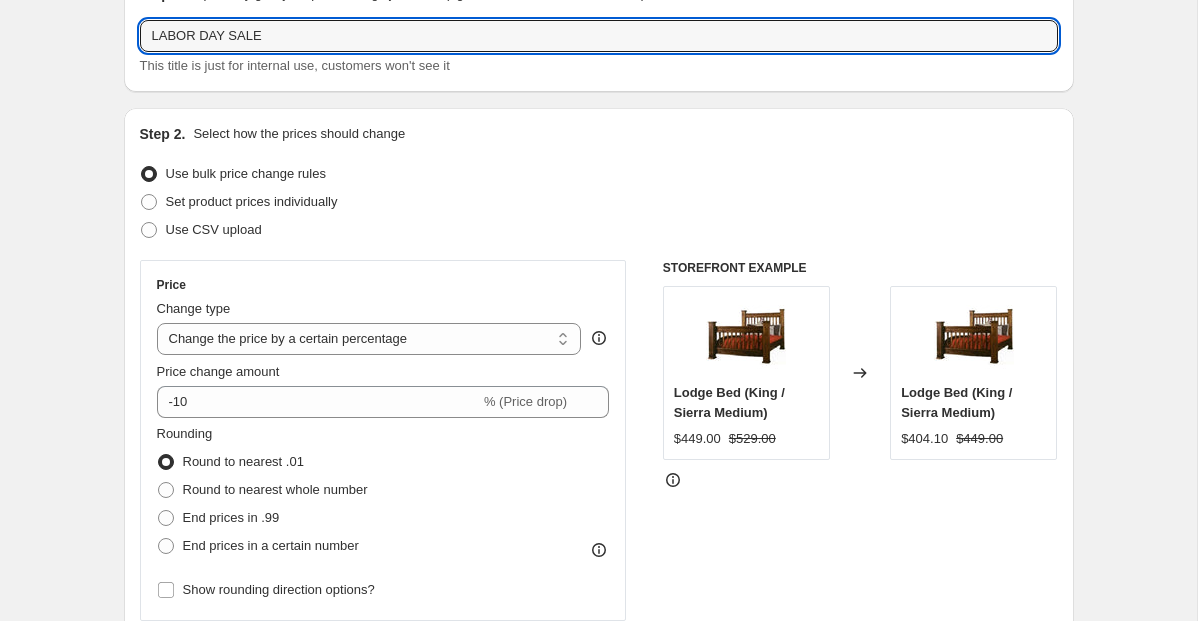 scroll, scrollTop: 113, scrollLeft: 0, axis: vertical 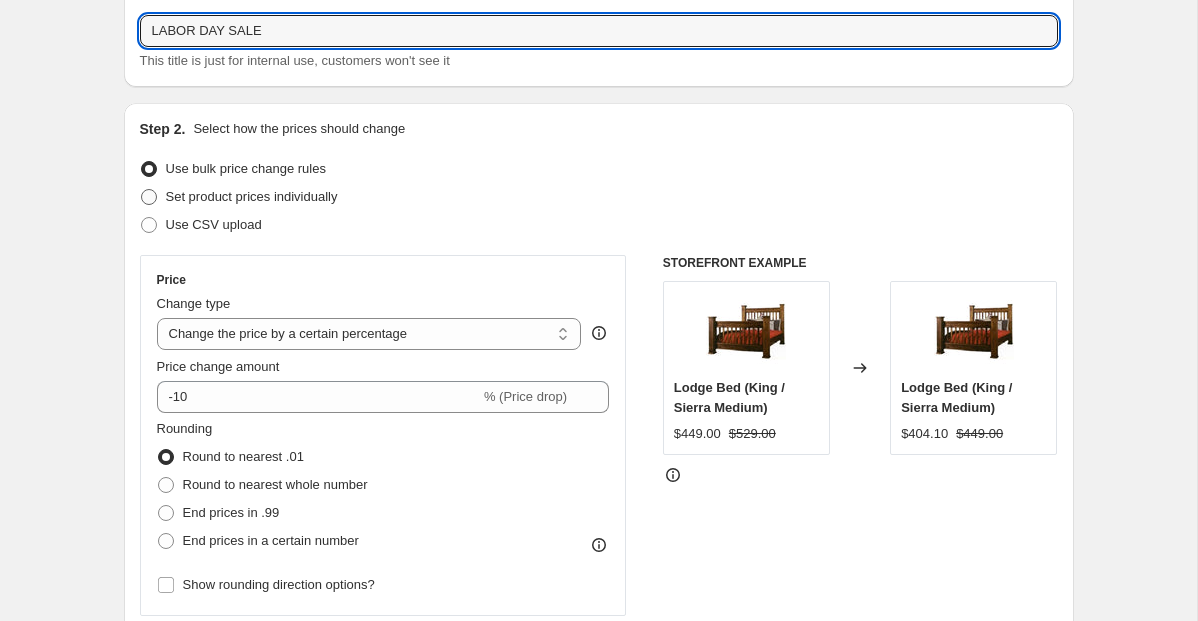 type on "LABOR DAY SALE" 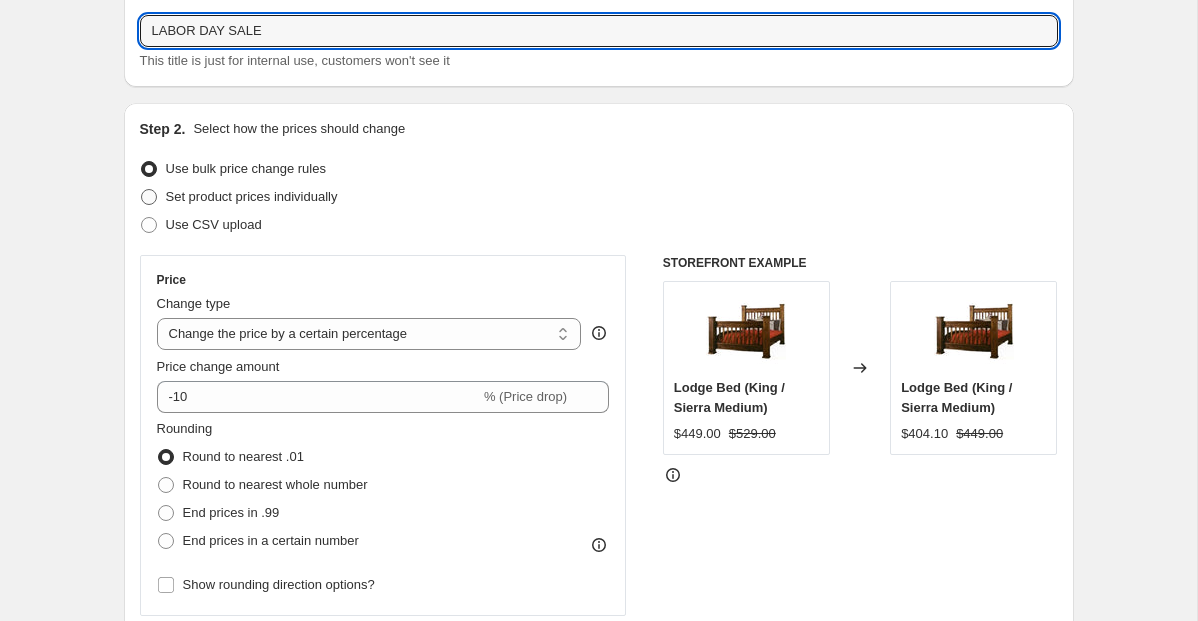 radio on "true" 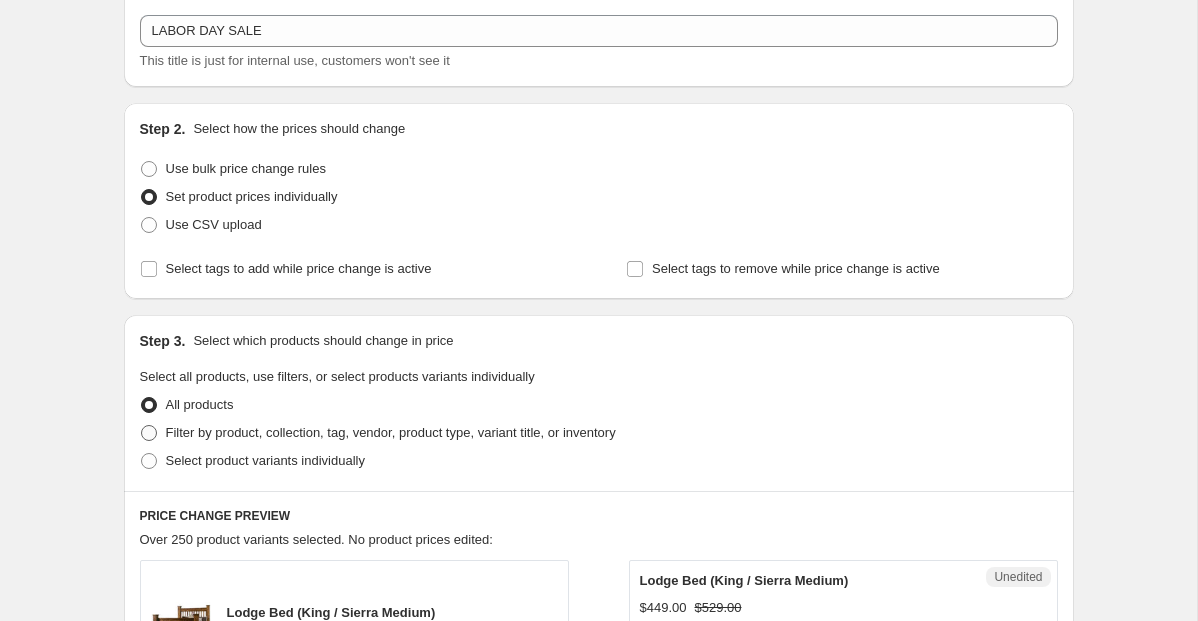 click on "Filter by product, collection, tag, vendor, product type, variant title, or inventory" at bounding box center (391, 432) 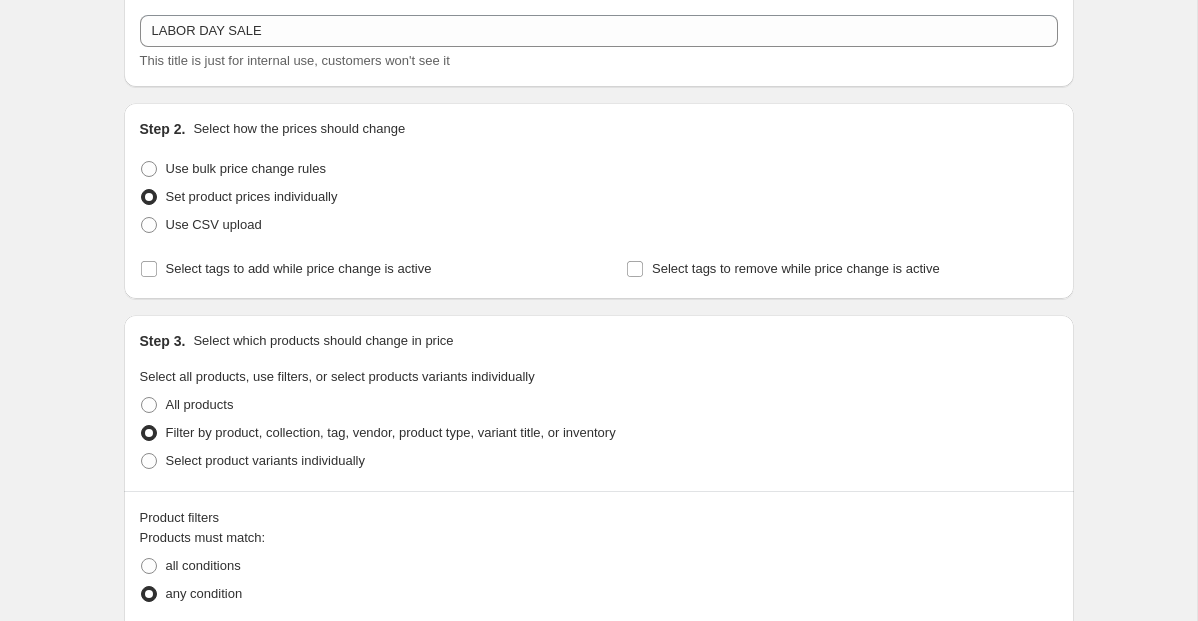 click on "Step 3. Select which products should change in price Select all products, use filters, or select products variants individually All products Filter by product, collection, tag, vendor, product type, variant title, or inventory Select product variants individually" at bounding box center (599, 403) 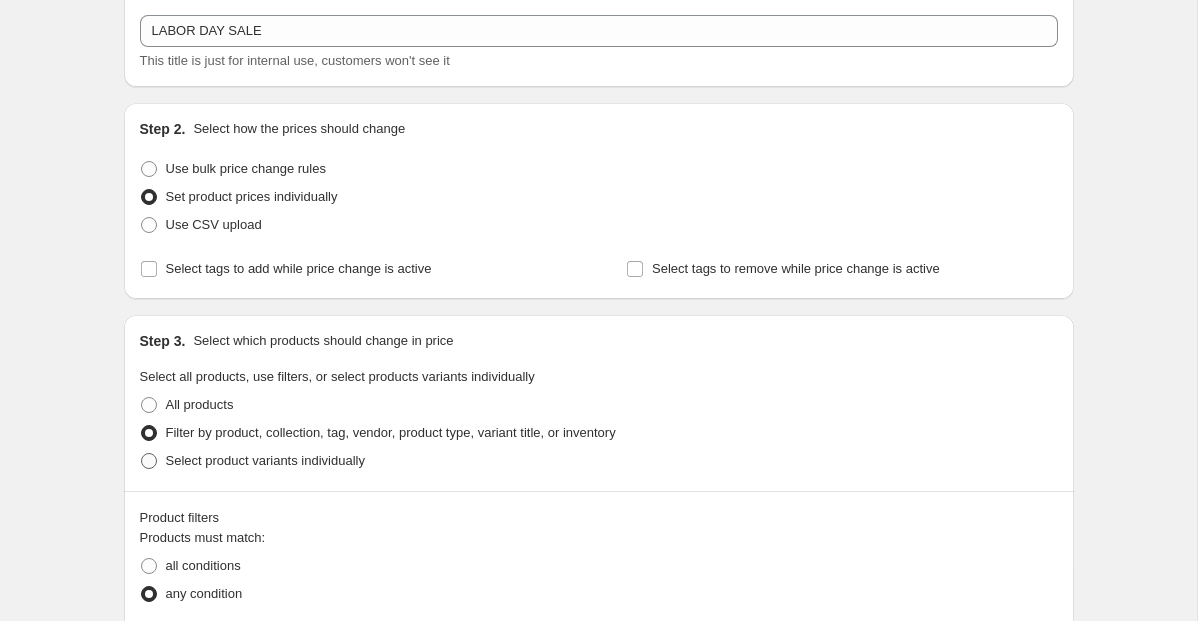 click on "Select product variants individually" at bounding box center [265, 460] 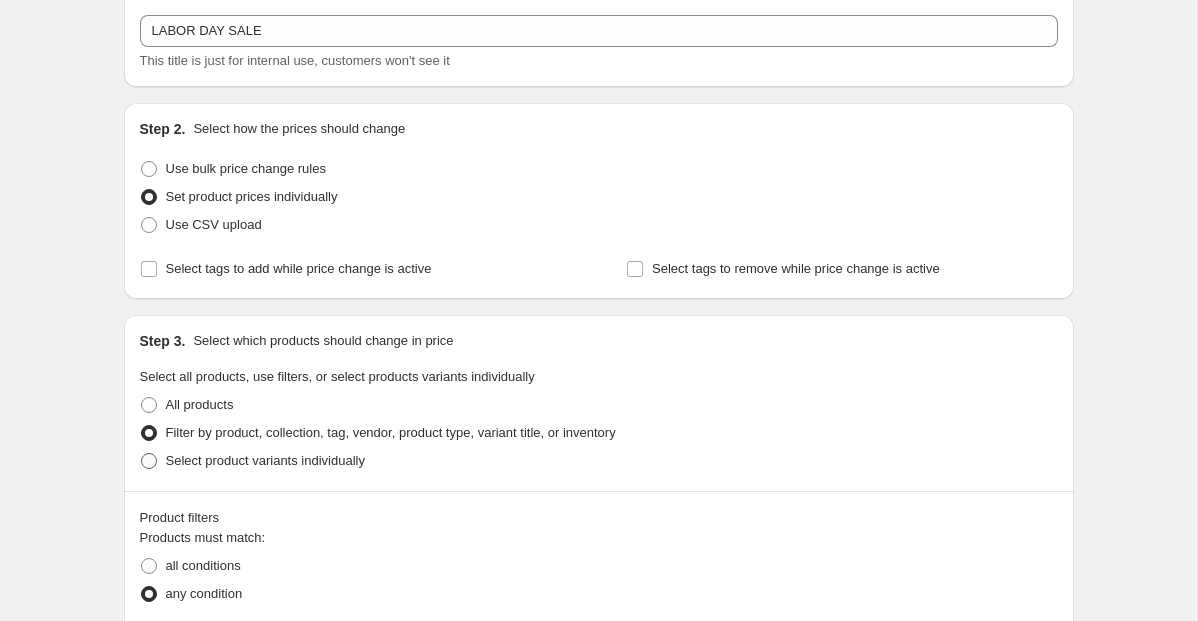 radio on "true" 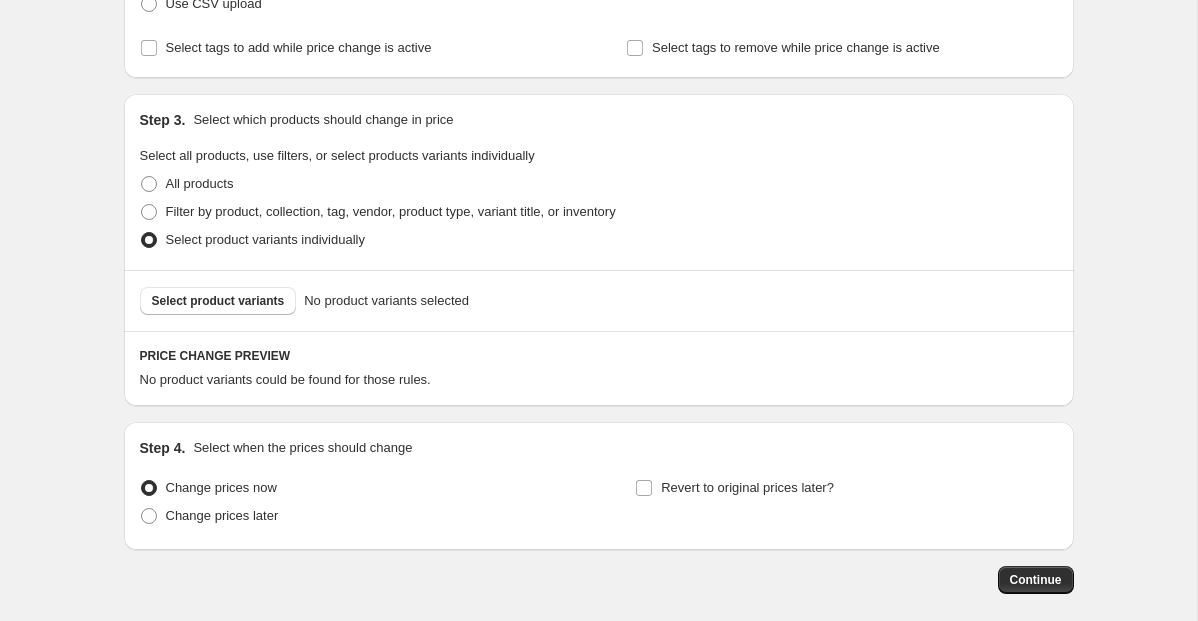 scroll, scrollTop: 374, scrollLeft: 0, axis: vertical 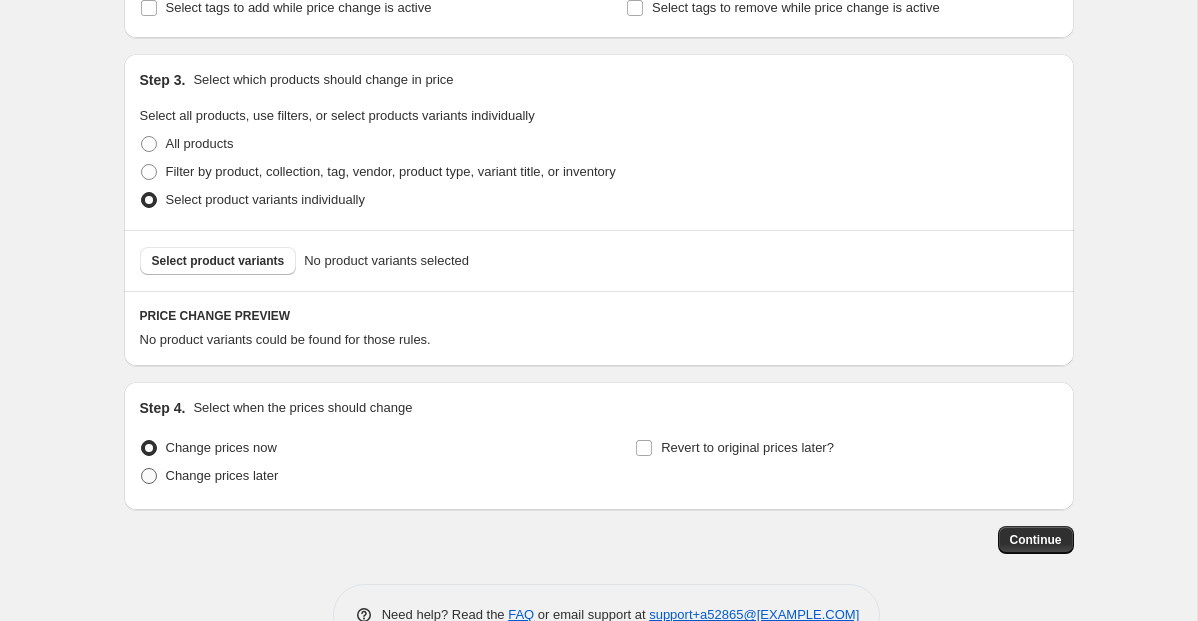 click on "Change prices later" at bounding box center [222, 475] 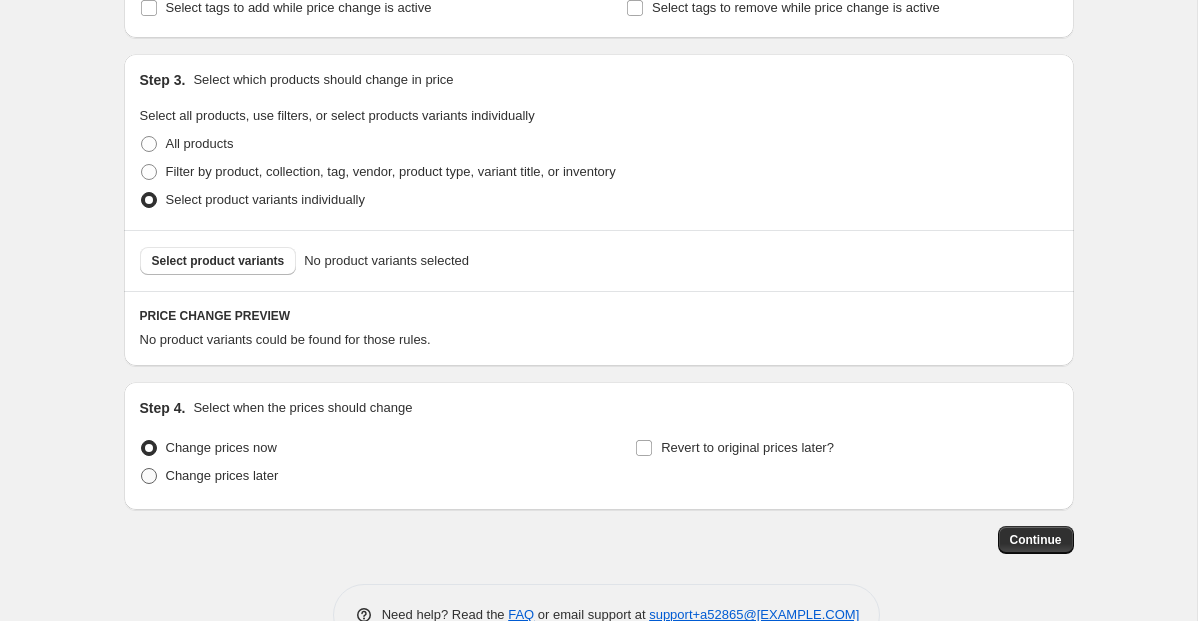 radio on "true" 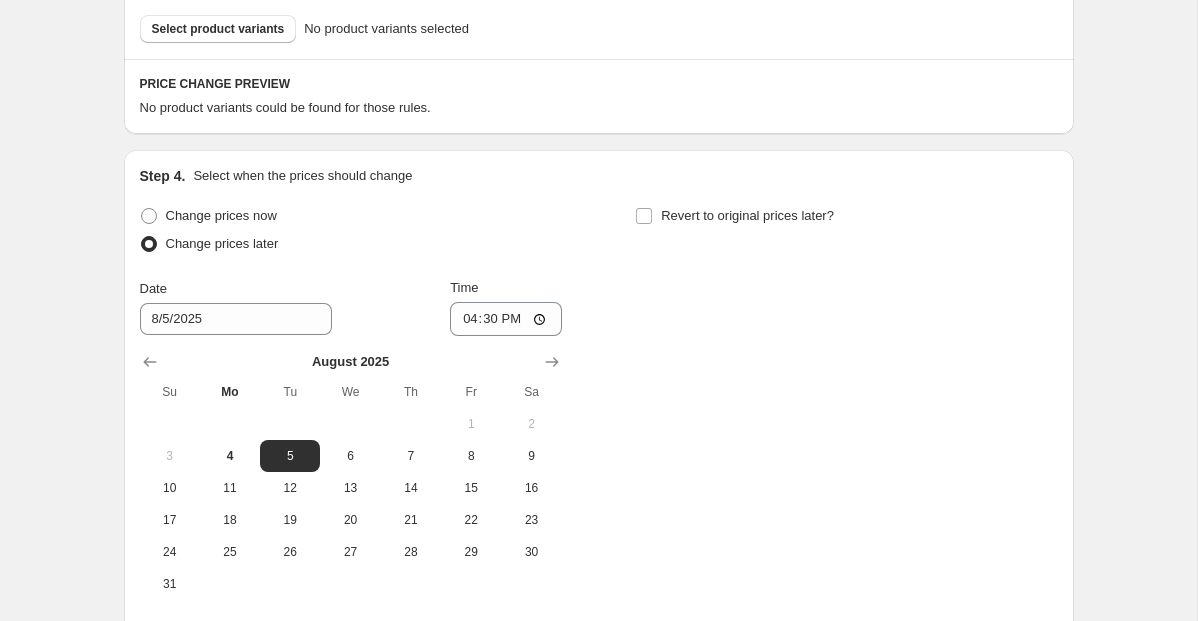 scroll, scrollTop: 617, scrollLeft: 0, axis: vertical 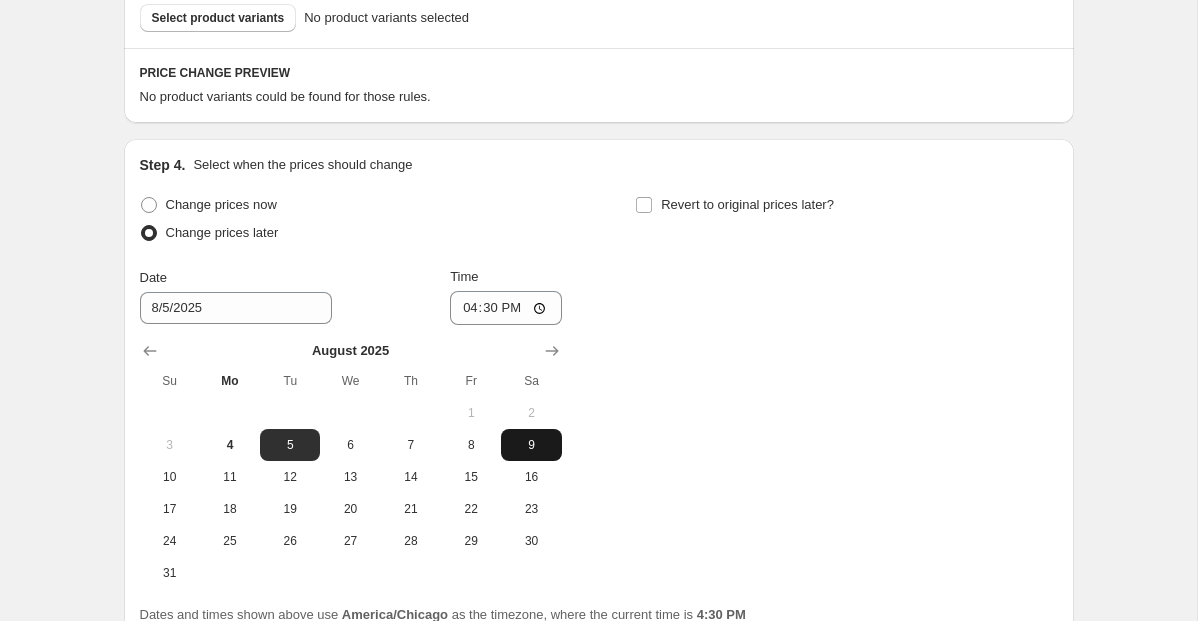 click on "9" at bounding box center [531, 445] 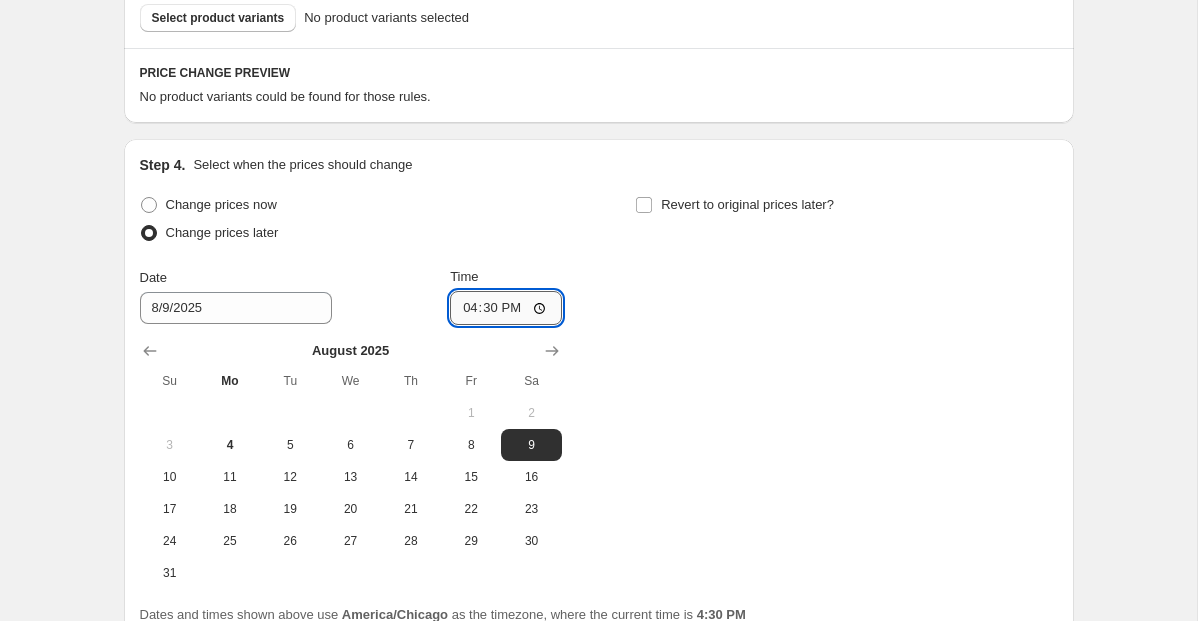 click on "16:30" at bounding box center [506, 308] 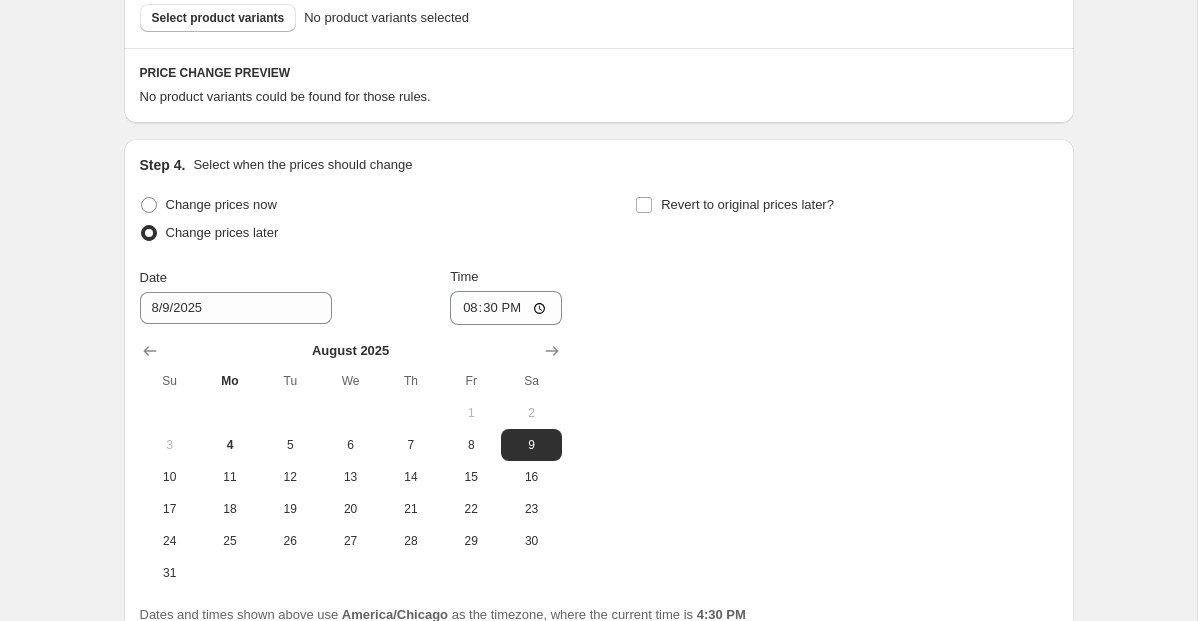 click on "Change prices now Change prices later Date 8/9/2025 Time 20:30 August   2025 Su Mo Tu We Th Fr Sa 1 2 3 4 5 6 7 8 9 10 11 12 13 14 15 16 17 18 19 20 21 22 23 24 25 26 27 28 29 30 31 Revert to original prices later?" at bounding box center [599, 390] 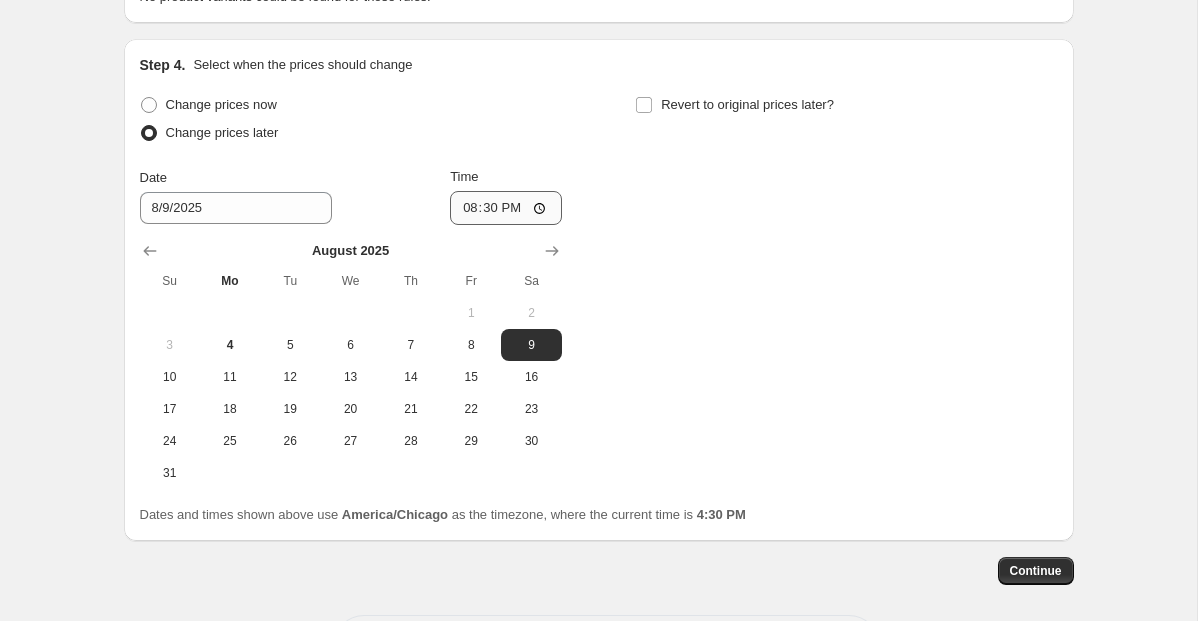 scroll, scrollTop: 720, scrollLeft: 0, axis: vertical 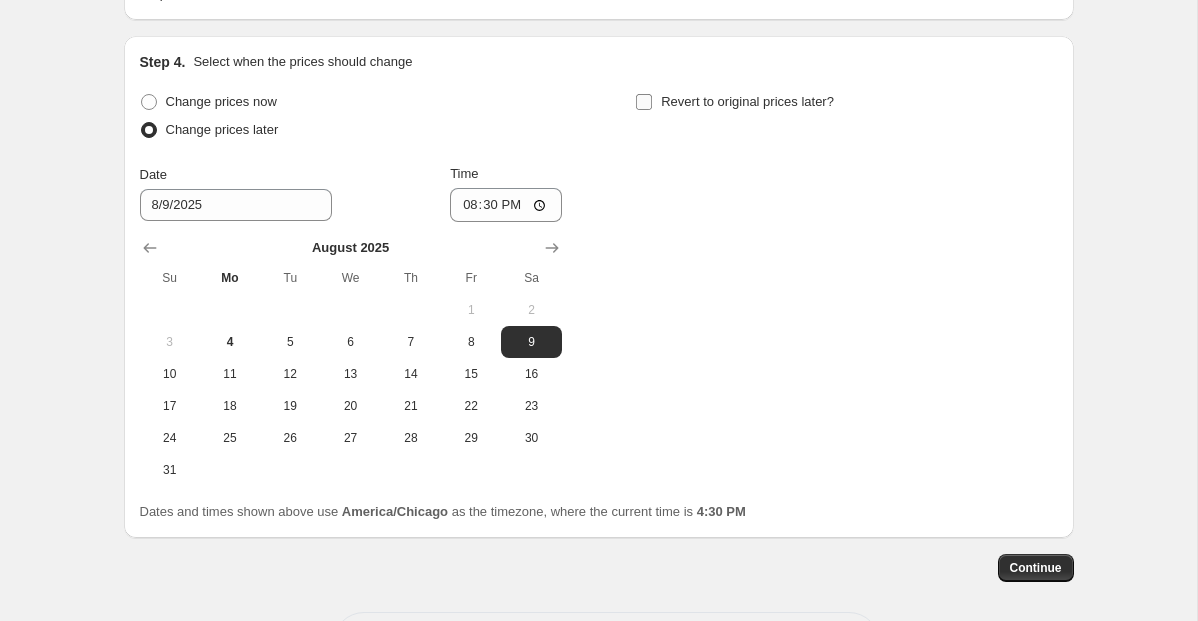 click on "Revert to original prices later?" at bounding box center (644, 102) 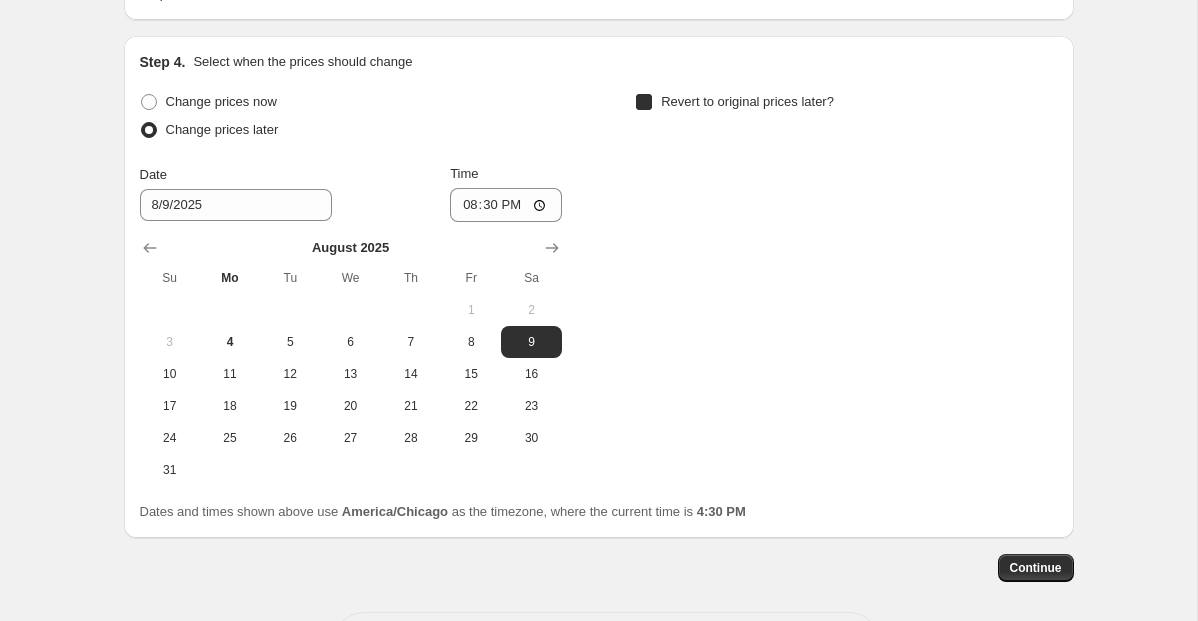 checkbox on "true" 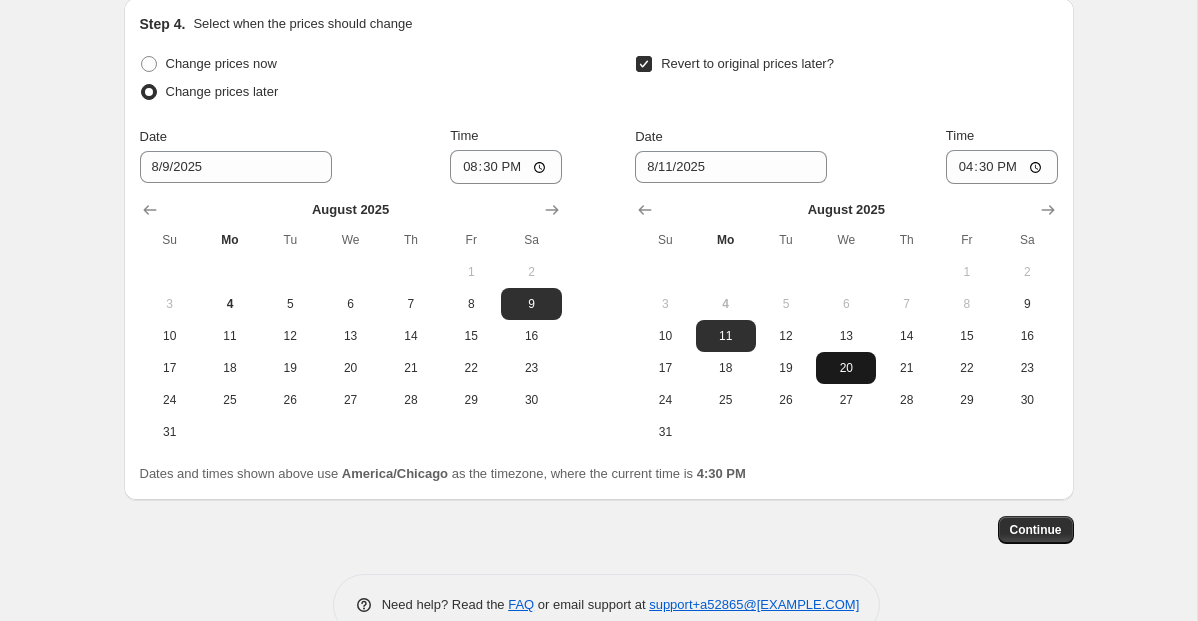 scroll, scrollTop: 761, scrollLeft: 0, axis: vertical 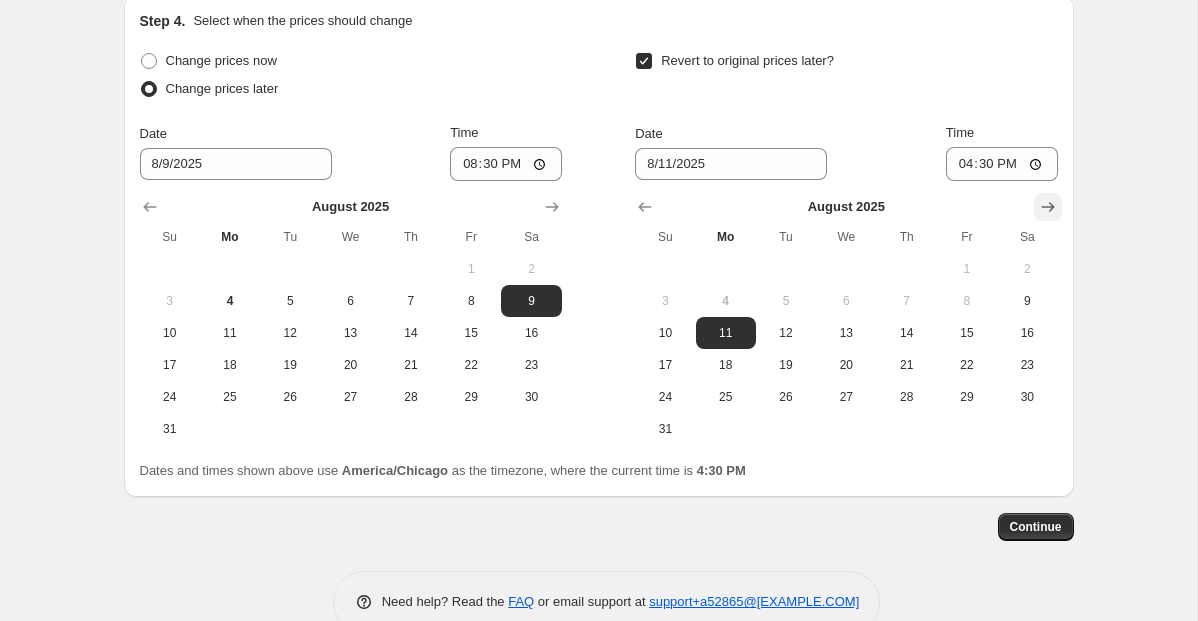 click 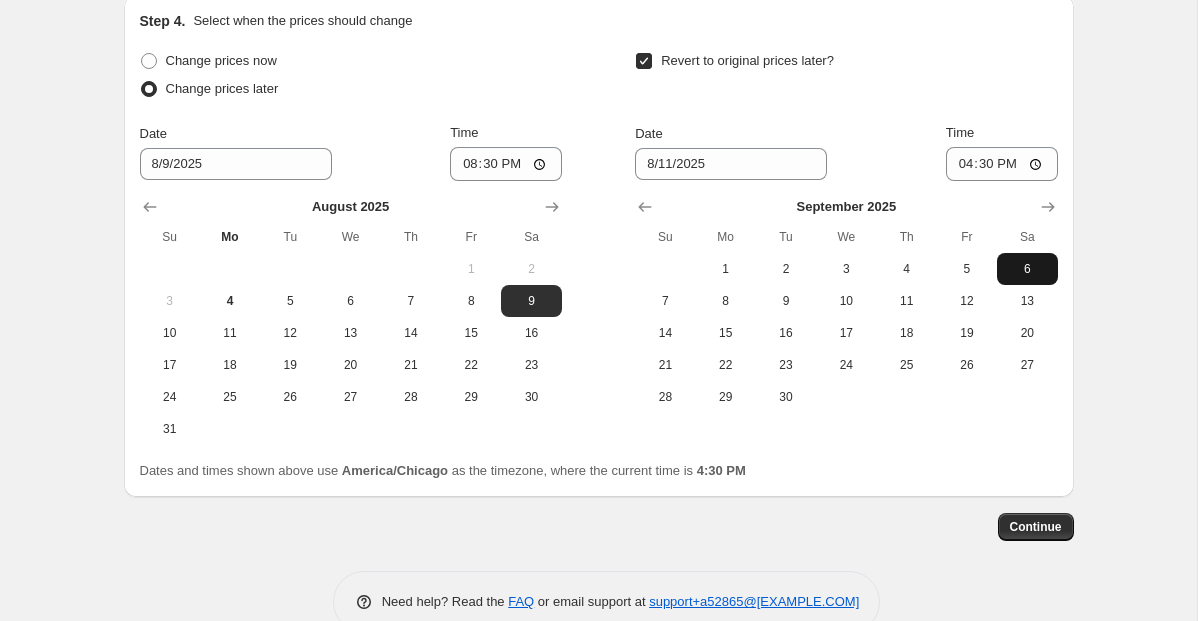 click on "6" at bounding box center (1027, 269) 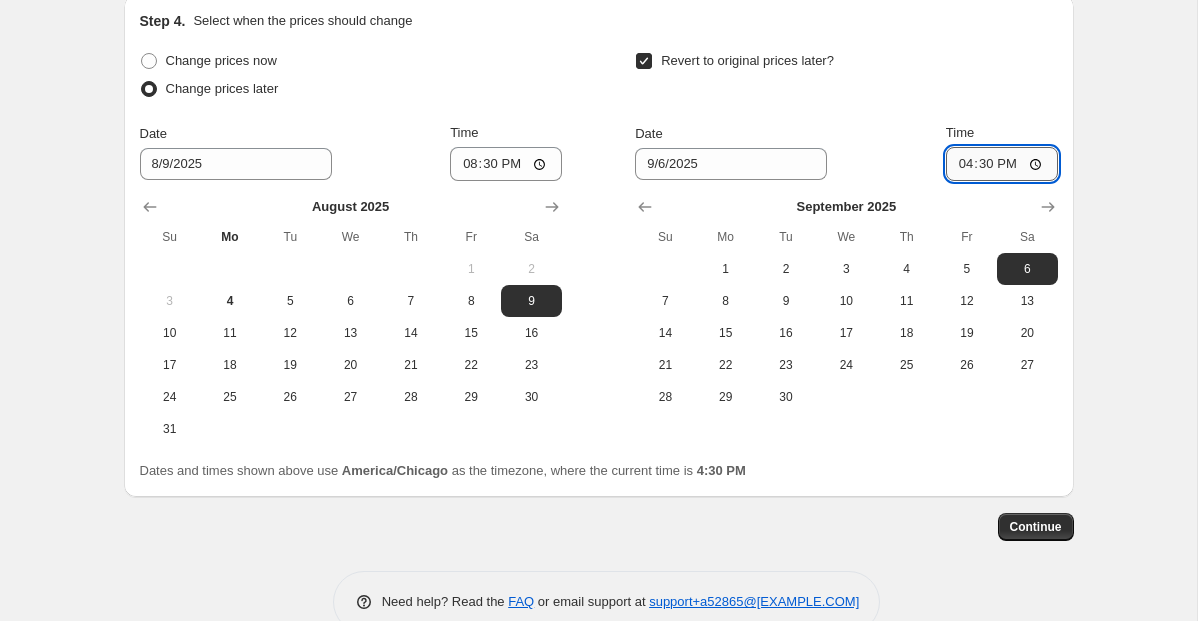 click on "16:30" at bounding box center (1002, 164) 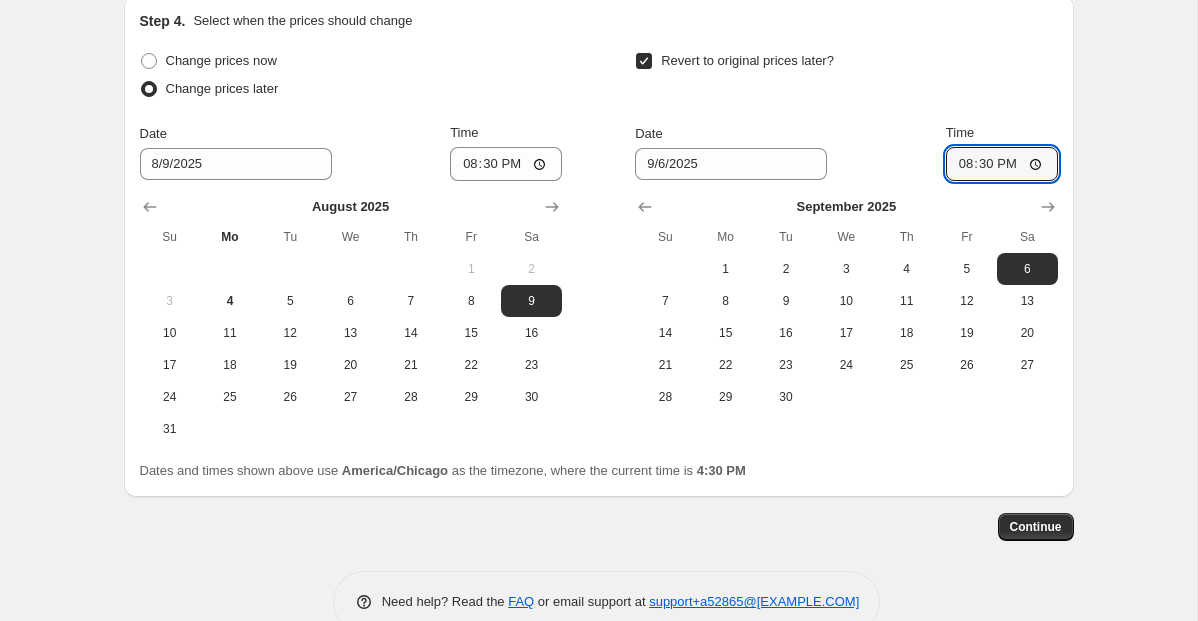 click on "Create new price change job. This page is ready Create new price change job Draft Step 1. Optionally give your price change job a title (eg "March 30% off sale on boots") LABOR DAY SALE This title is just for internal use, customers won't see it Step 2. Select how the prices should change Use bulk price change rules Set product prices individually Use CSV upload Select tags to add while price change is active Select tags to remove while price change is active Step 3. Select which products should change in price Select all products, use filters, or select products variants individually All products Filter by product, collection, tag, vendor, product type, variant title, or inventory Select product variants individually Select product variants No   product variants selected PRICE CHANGE PREVIEW No product variants could be found for those rules. Step 4. Select when the prices should change Change prices now Change prices later Date 8/9/2025 Time 20:30 August   2025 Su Mo Tu We Th Fr Sa 1 2 3 4 5 6 7 8 9 10" at bounding box center [598, -49] 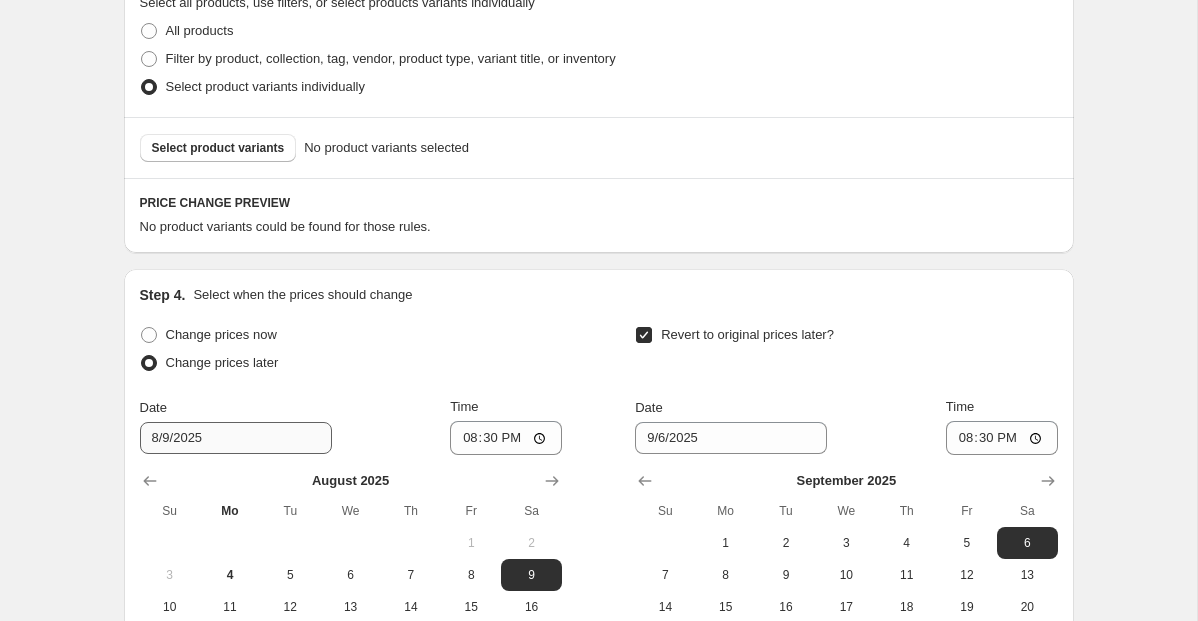 scroll, scrollTop: 420, scrollLeft: 0, axis: vertical 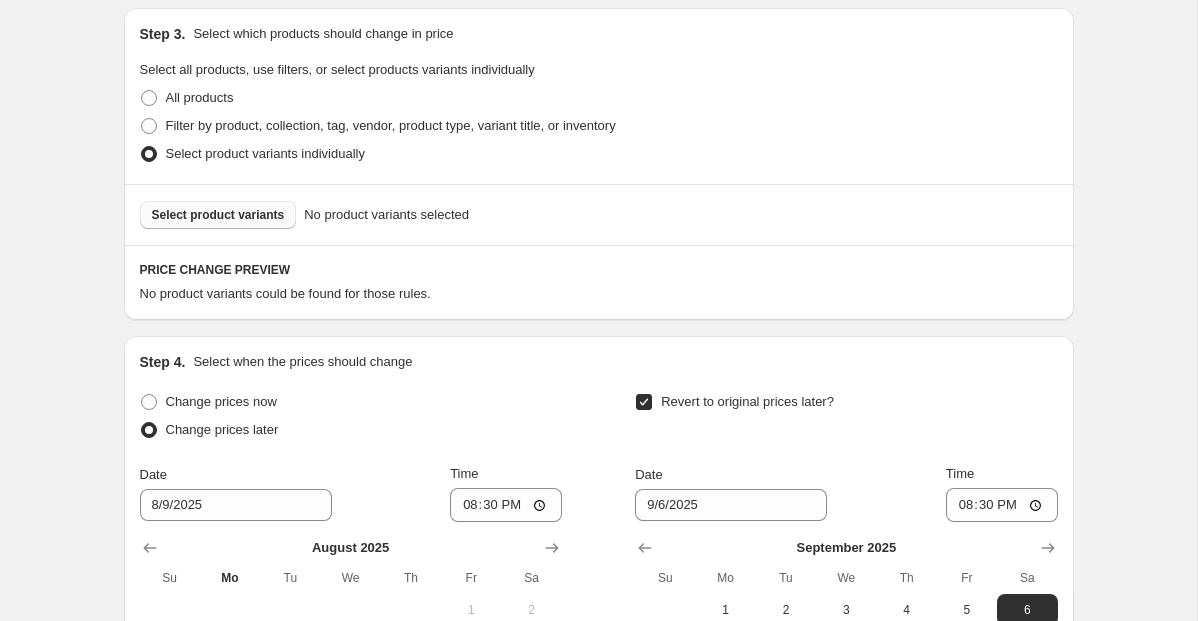 click on "Select product variants" at bounding box center [218, 215] 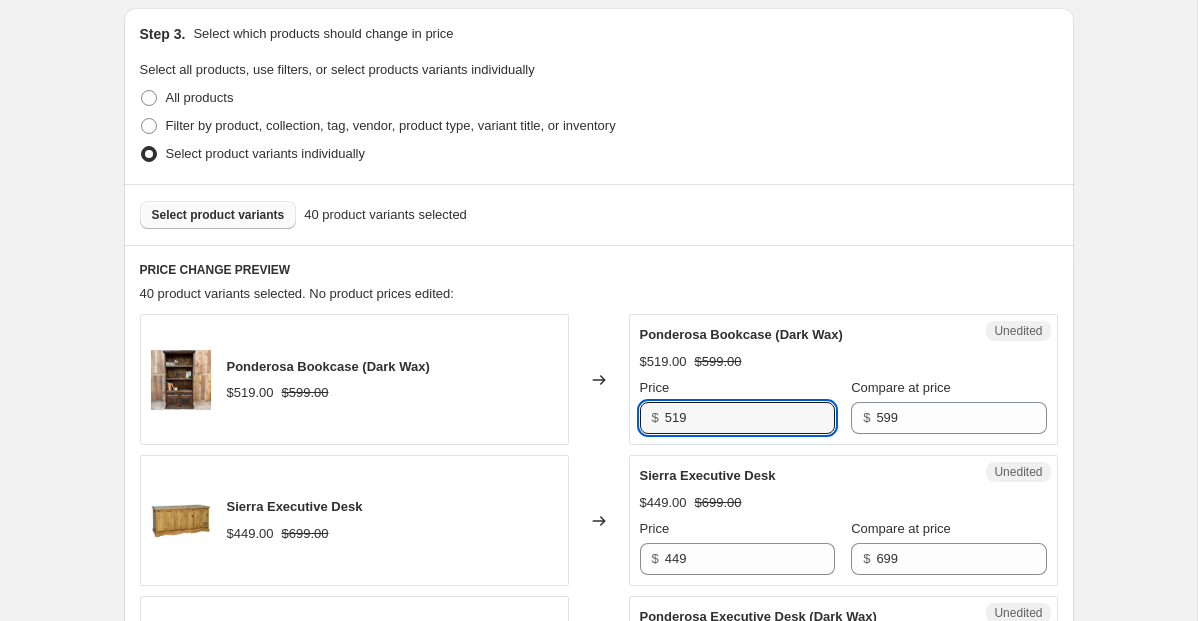 drag, startPoint x: 727, startPoint y: 409, endPoint x: 589, endPoint y: 409, distance: 138 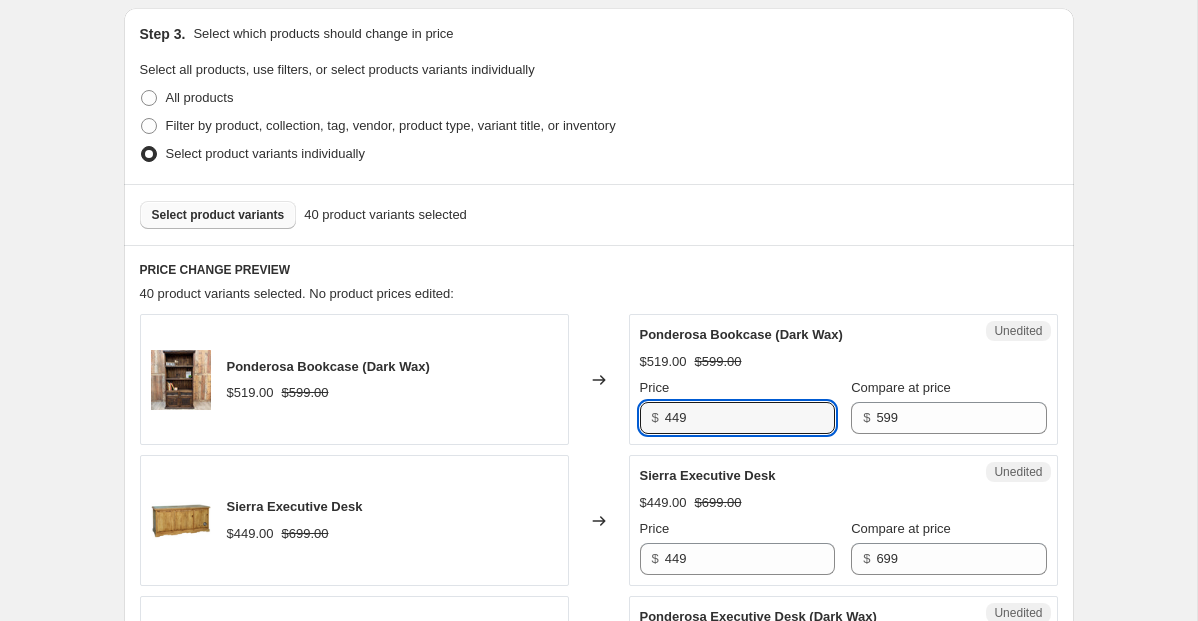 type on "449" 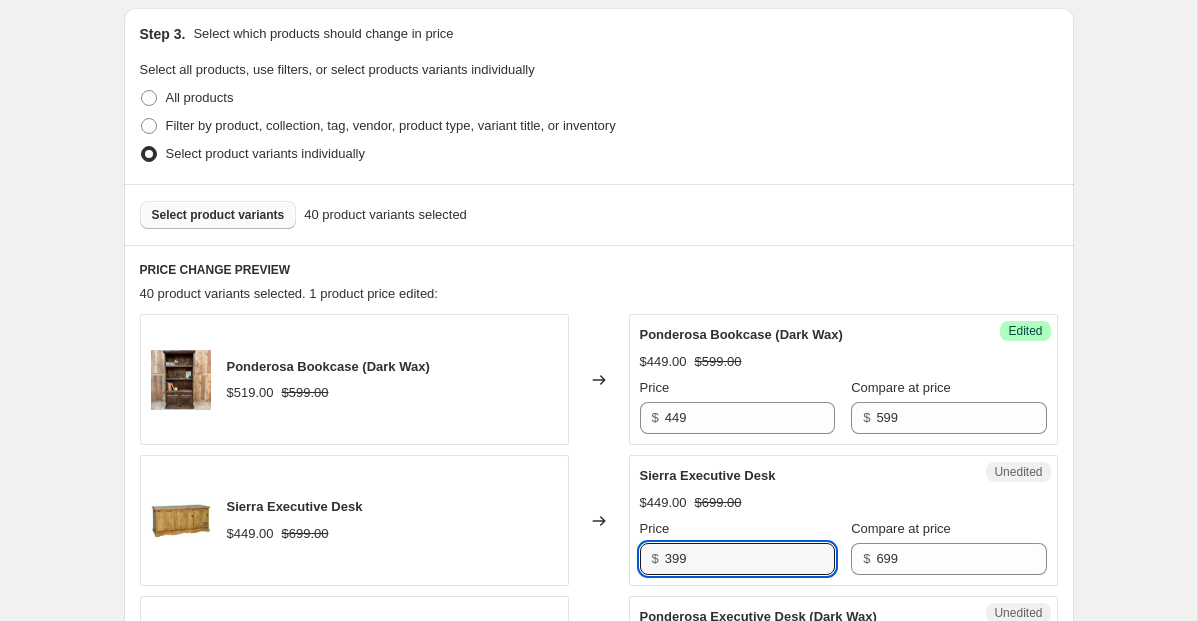 type on "399" 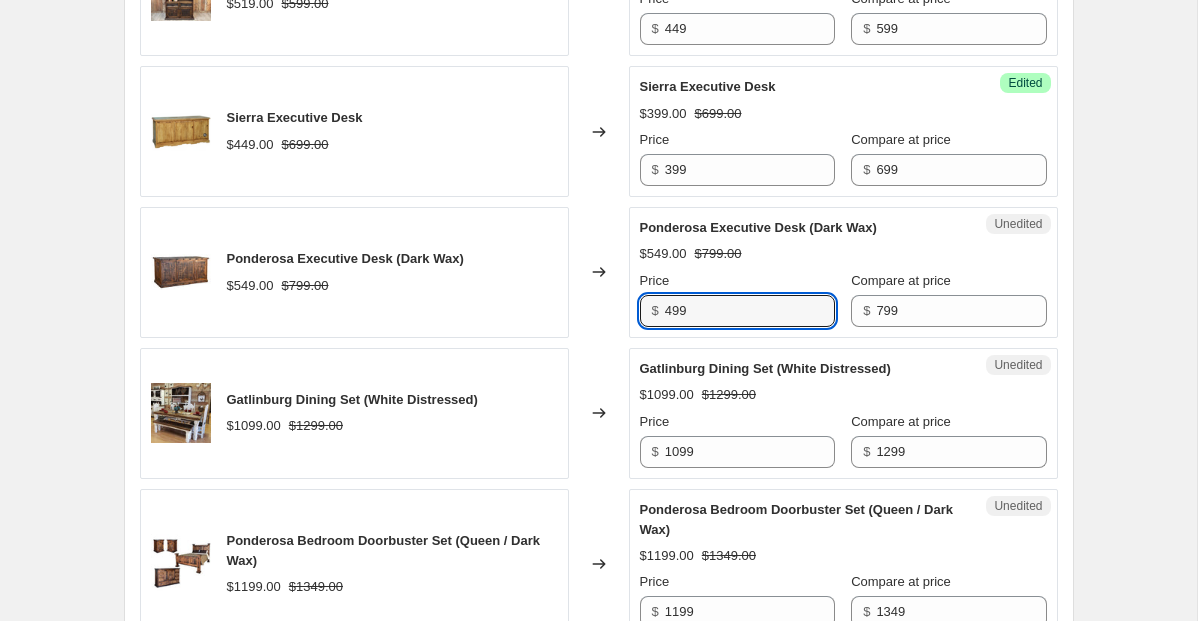 type on "499" 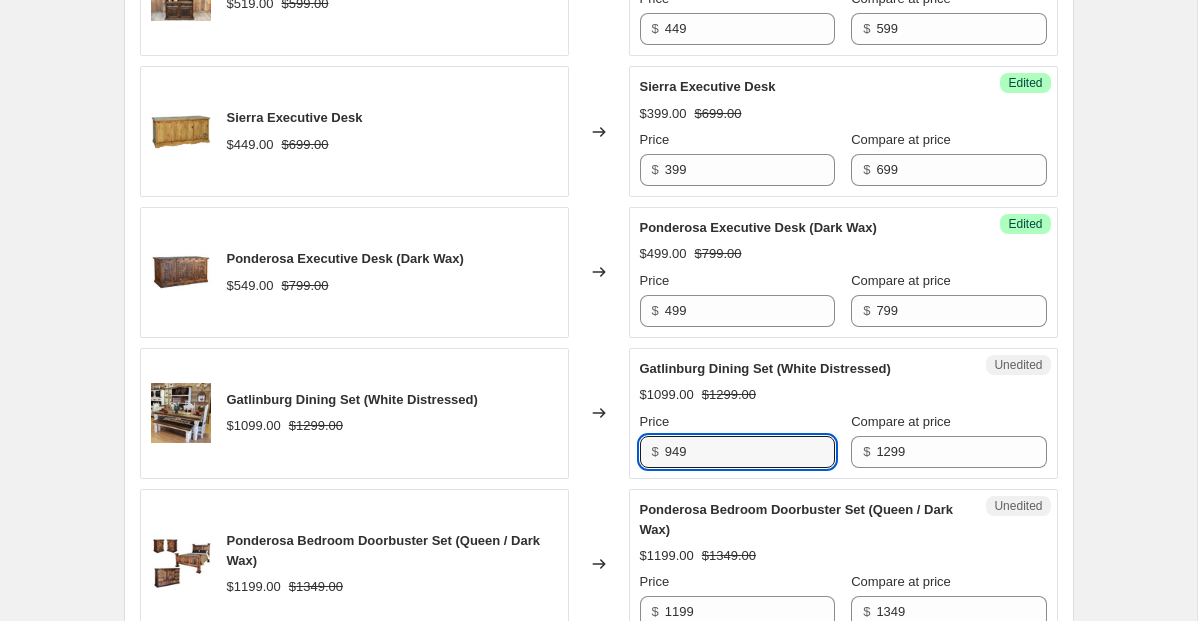 type on "949" 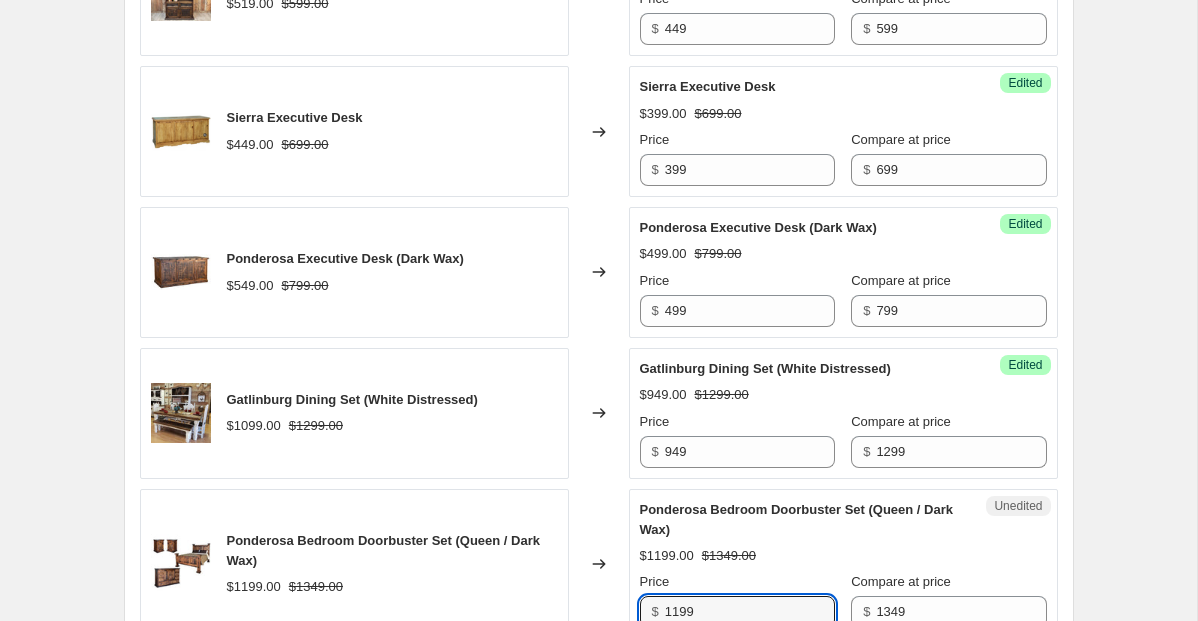 scroll, scrollTop: 816, scrollLeft: 0, axis: vertical 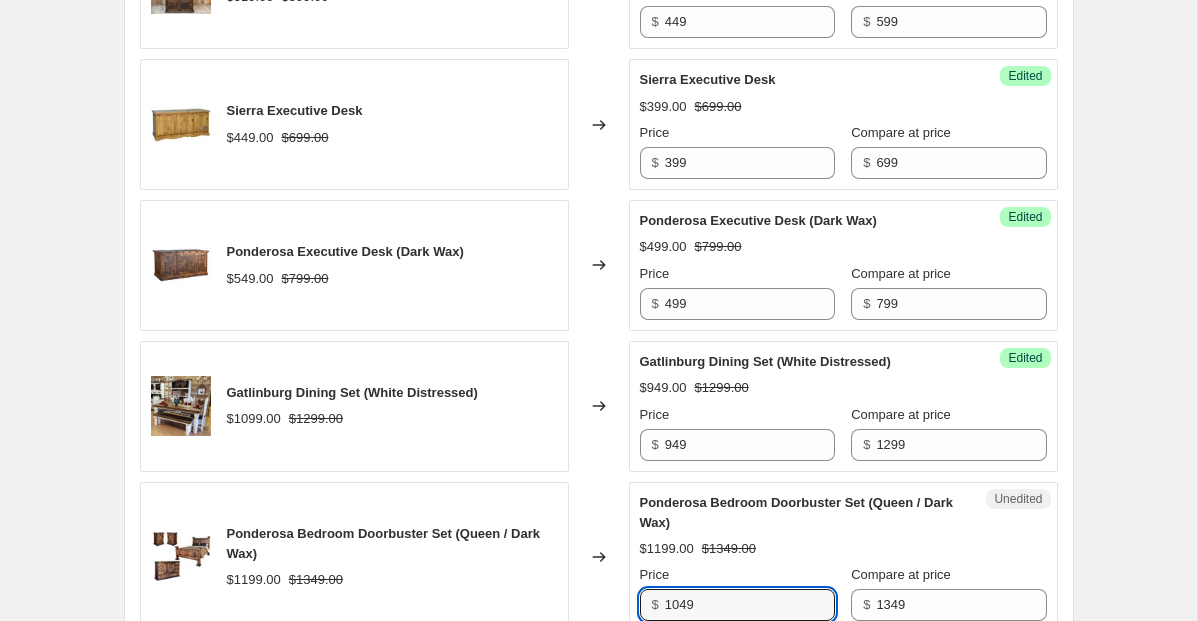 type on "1049" 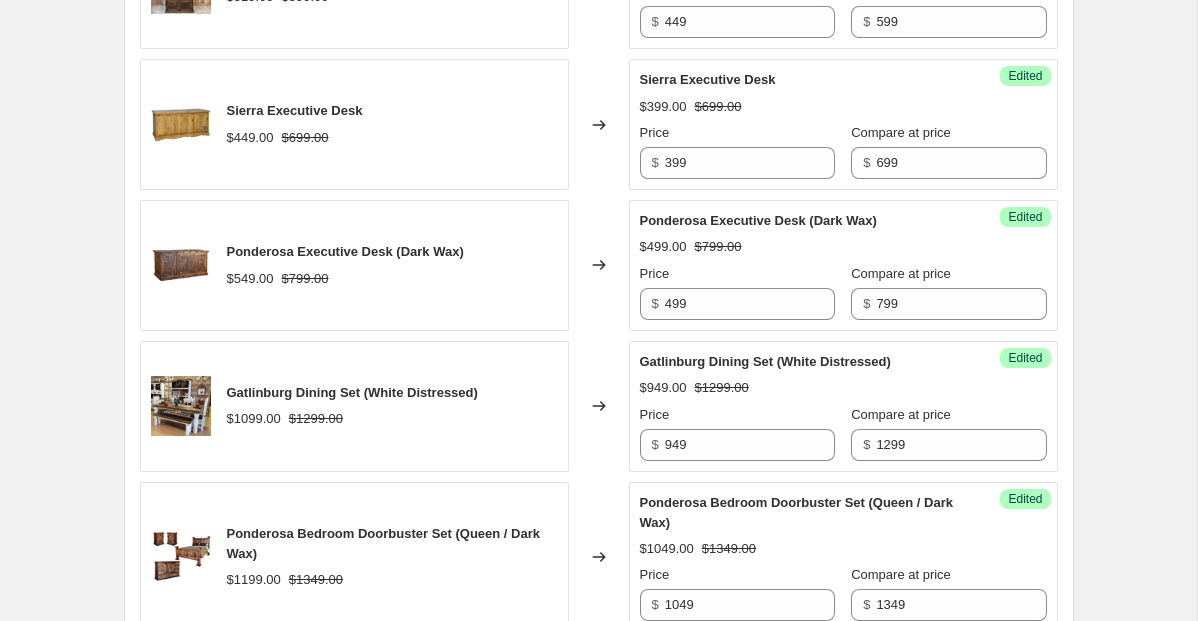 scroll, scrollTop: 1271, scrollLeft: 0, axis: vertical 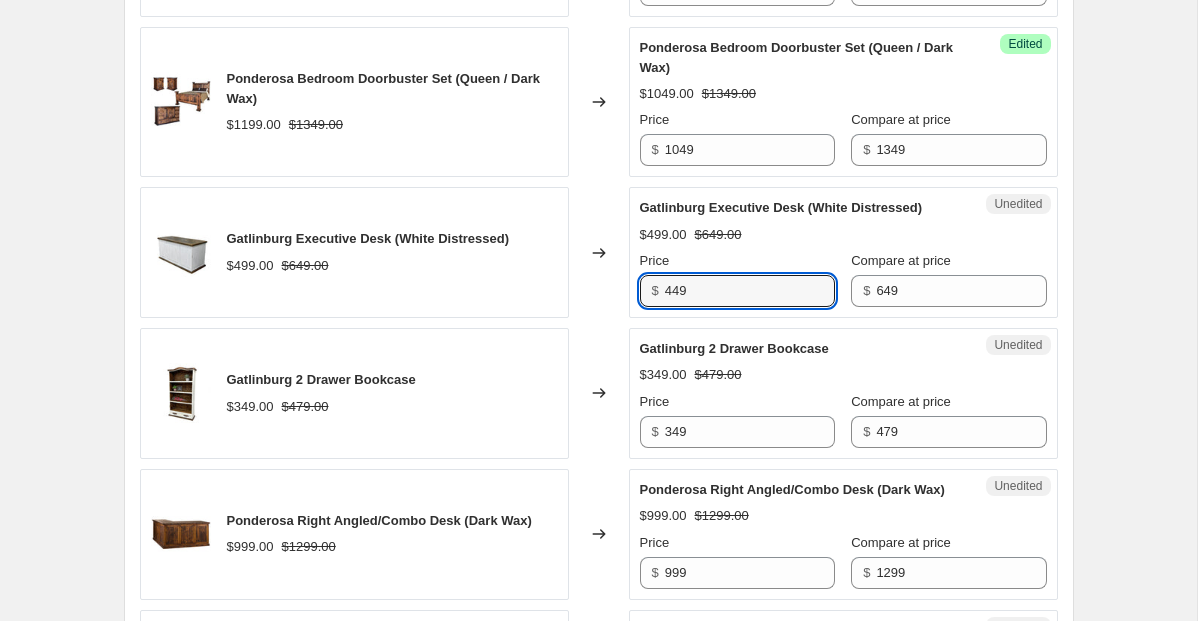 type on "449" 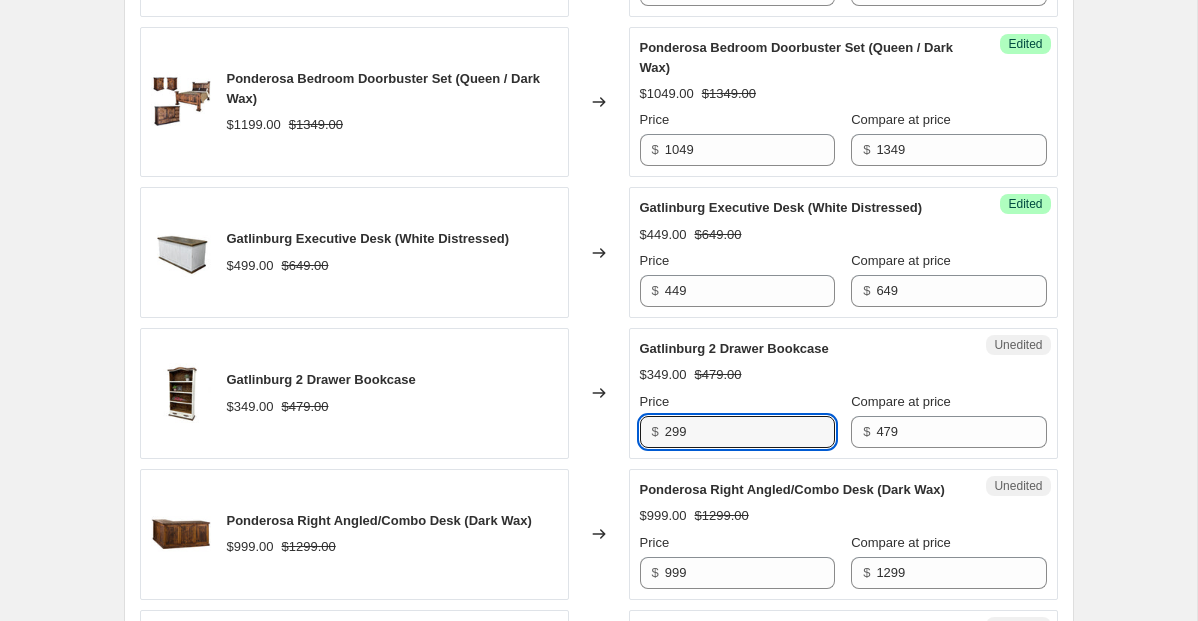 type on "299" 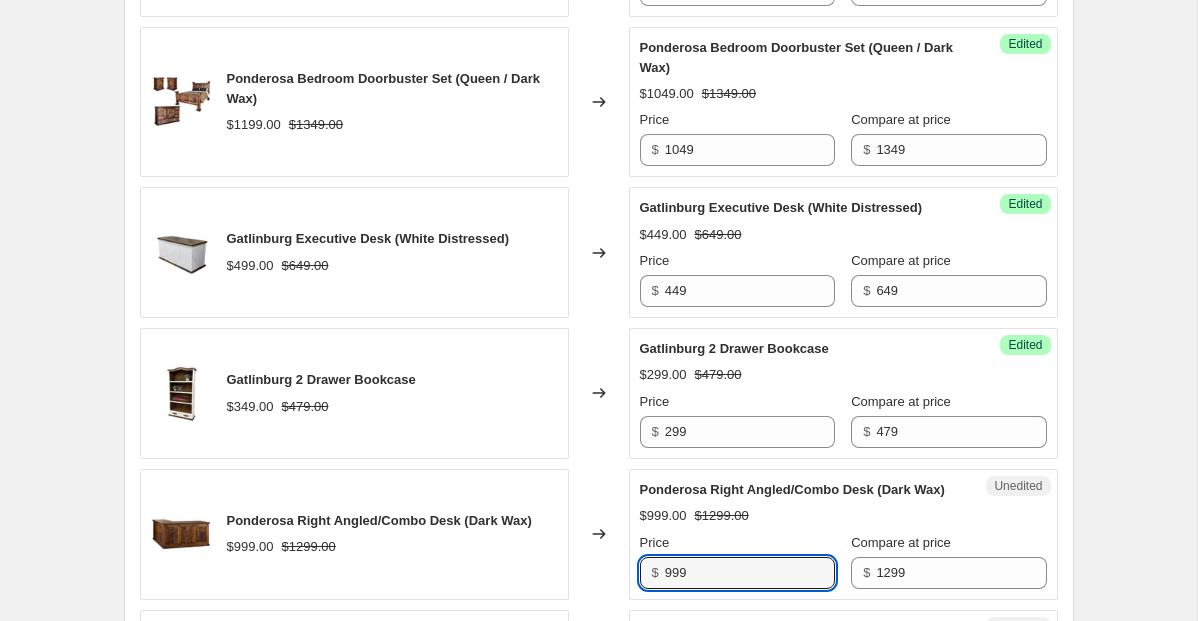 scroll, scrollTop: 1279, scrollLeft: 0, axis: vertical 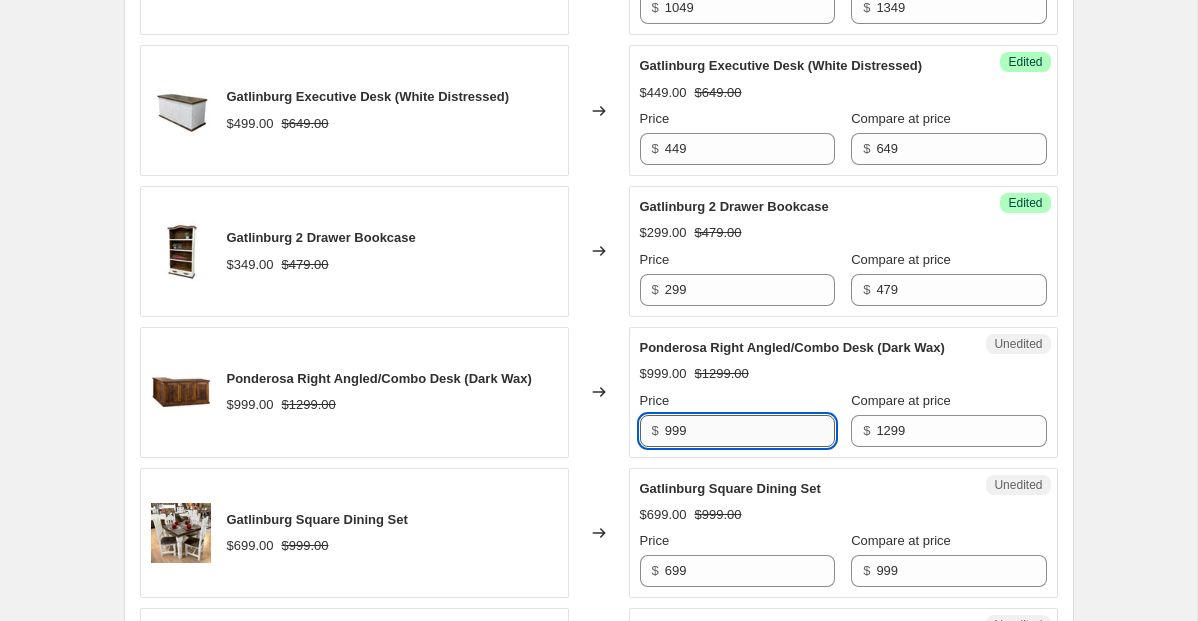 click on "999" at bounding box center [750, 431] 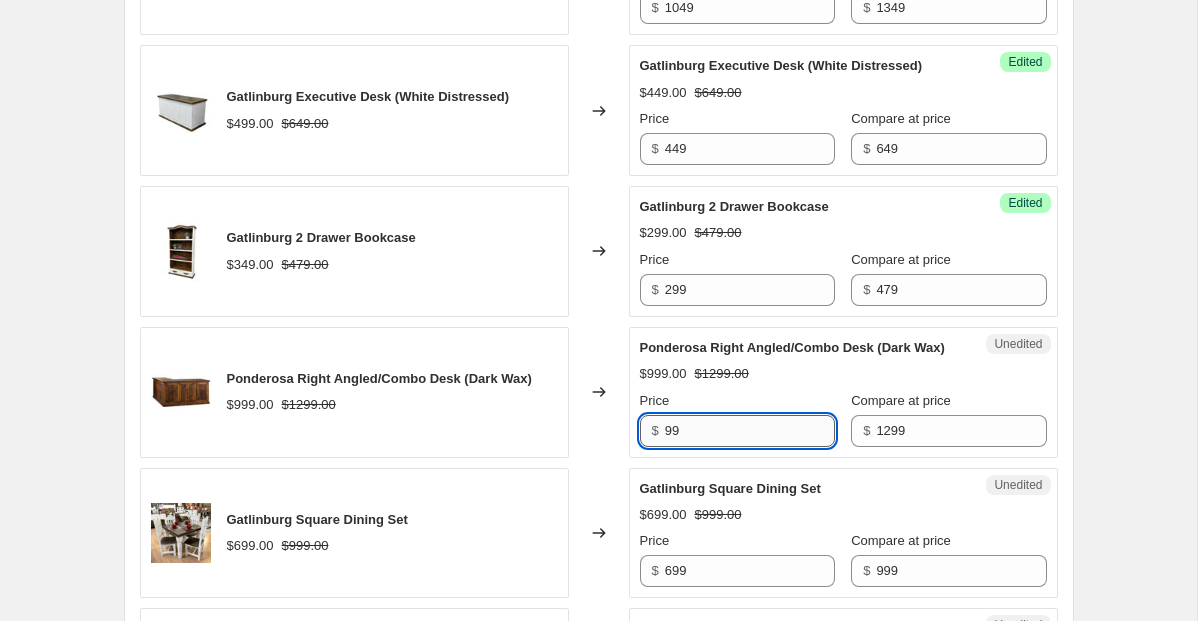 type on "9" 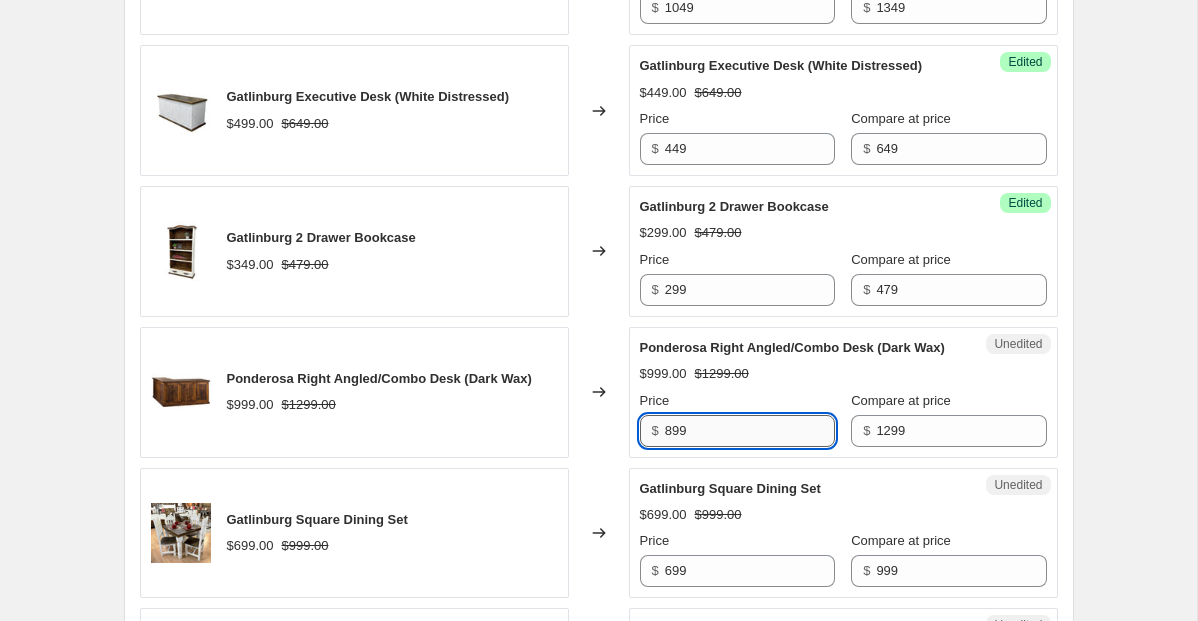 type on "899" 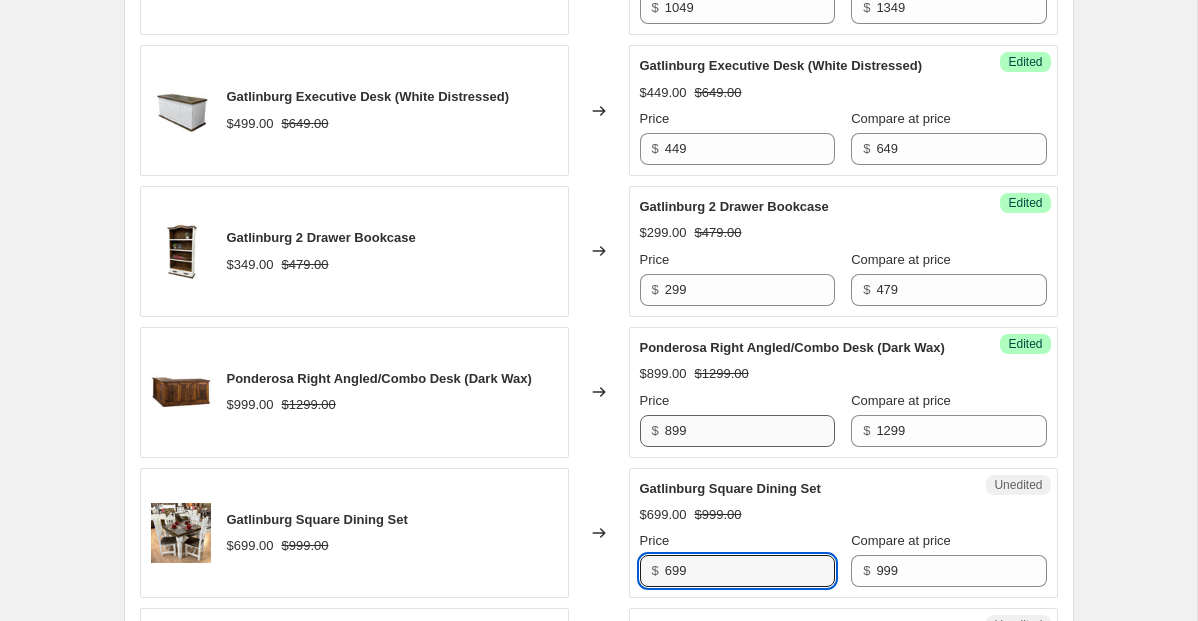 scroll, scrollTop: 1419, scrollLeft: 0, axis: vertical 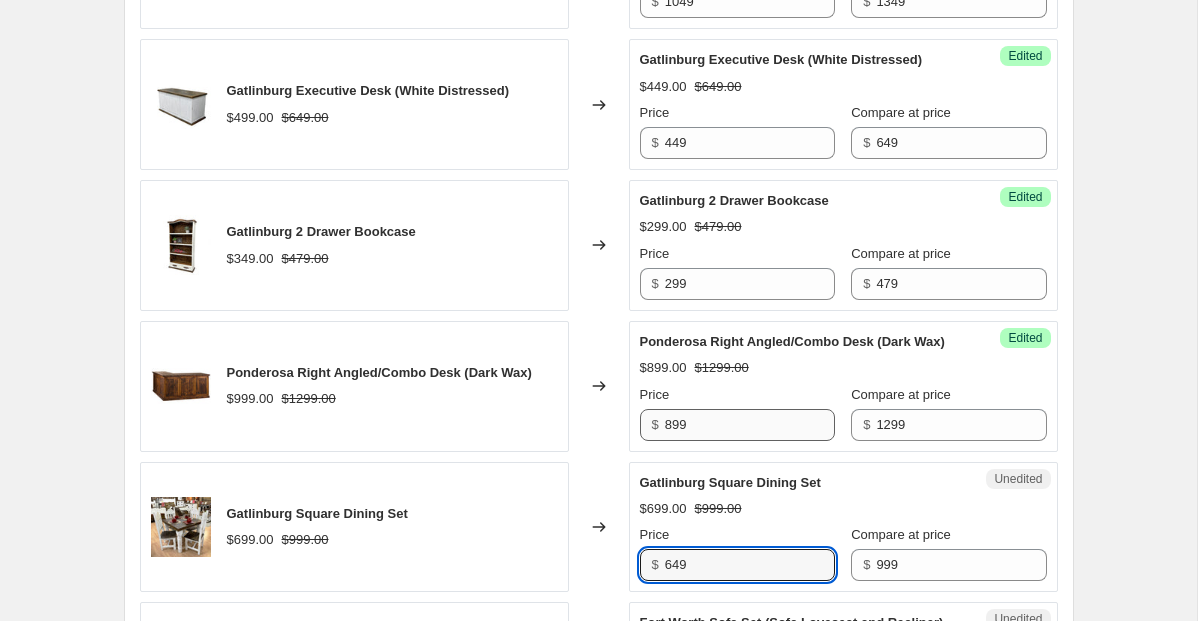 type on "649" 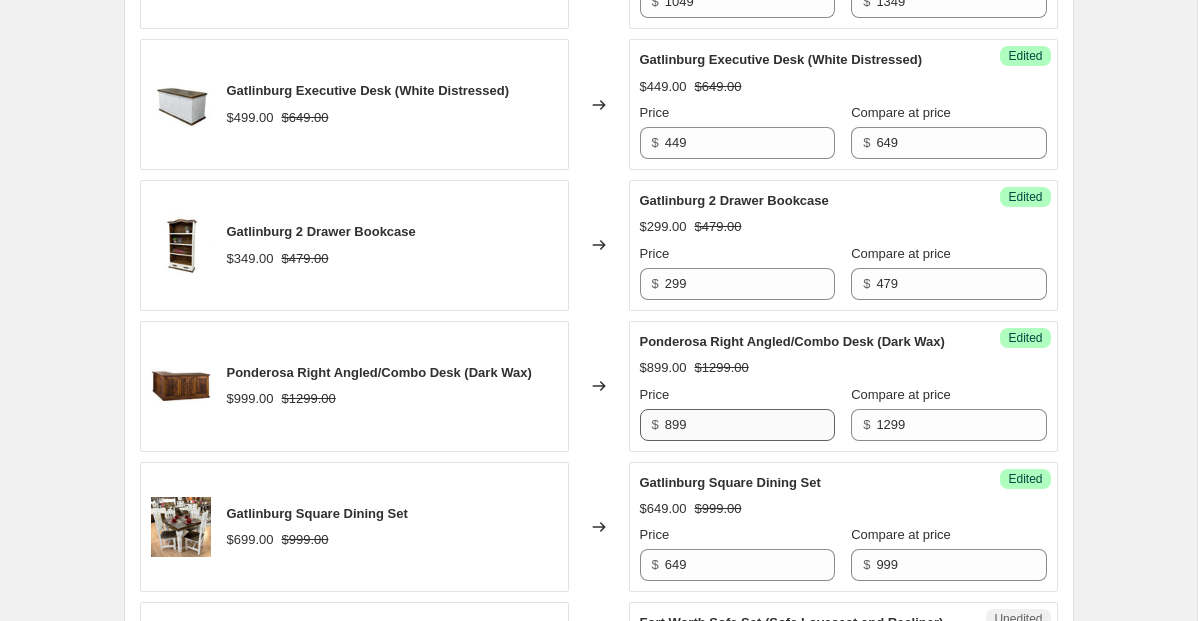 scroll, scrollTop: 1875, scrollLeft: 0, axis: vertical 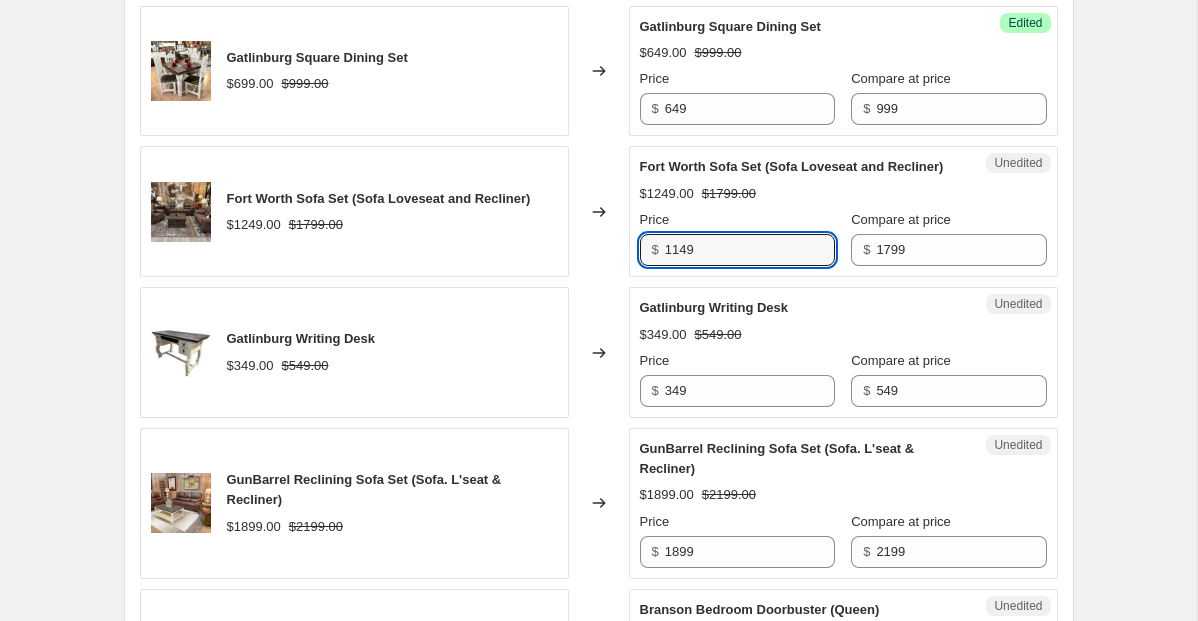 type on "1149" 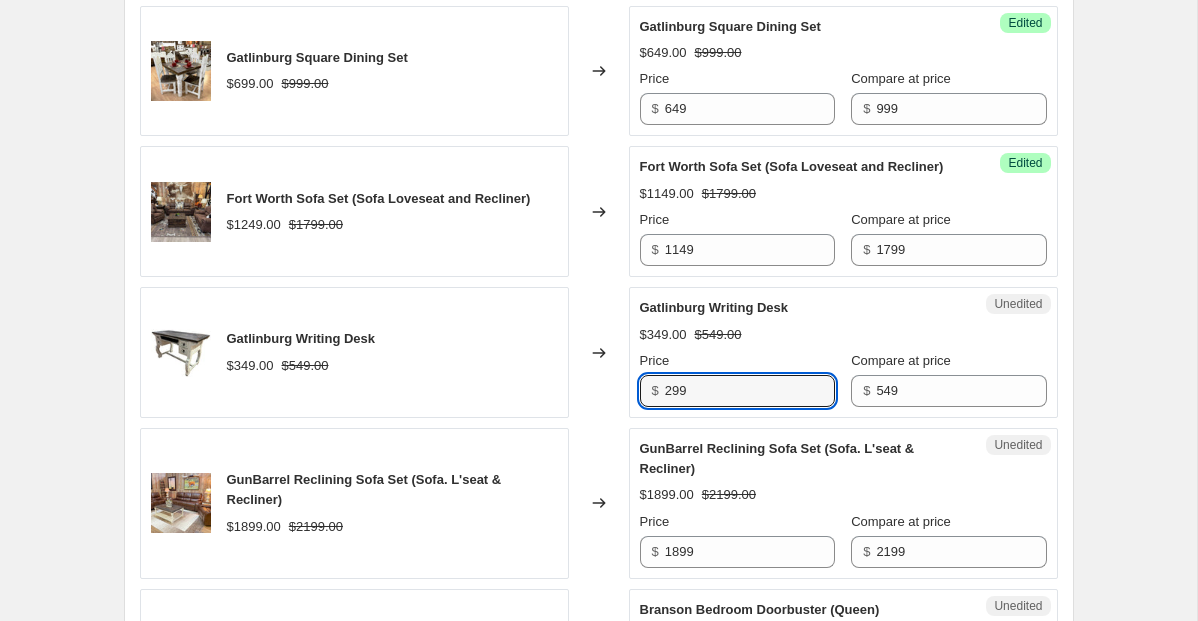 type on "299" 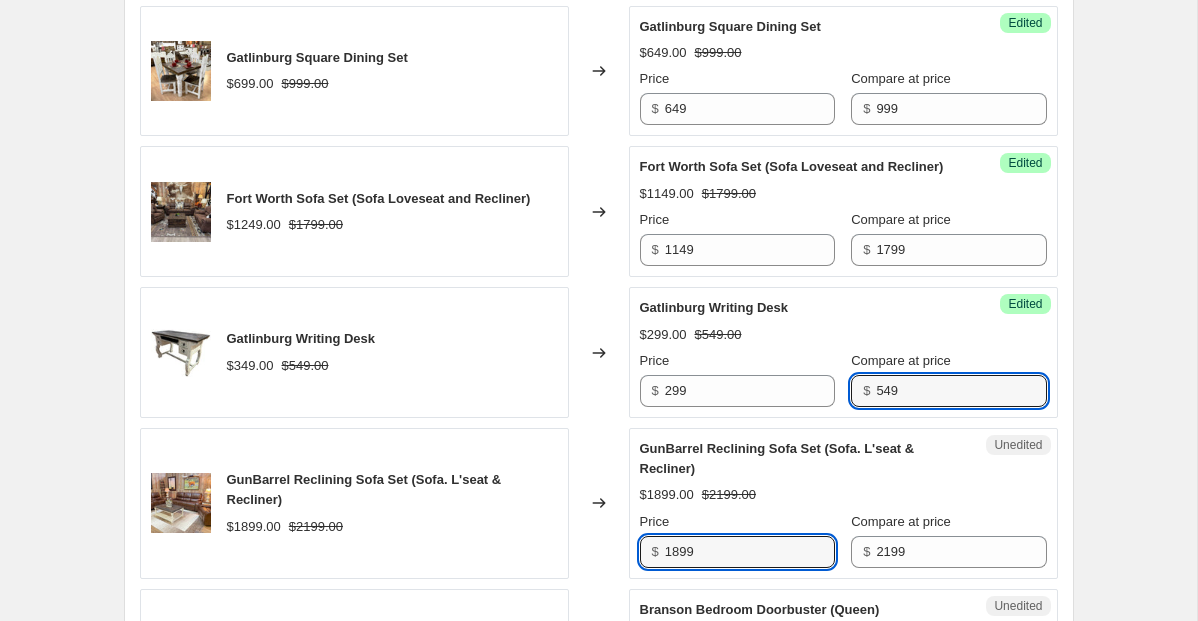 scroll, scrollTop: 1882, scrollLeft: 0, axis: vertical 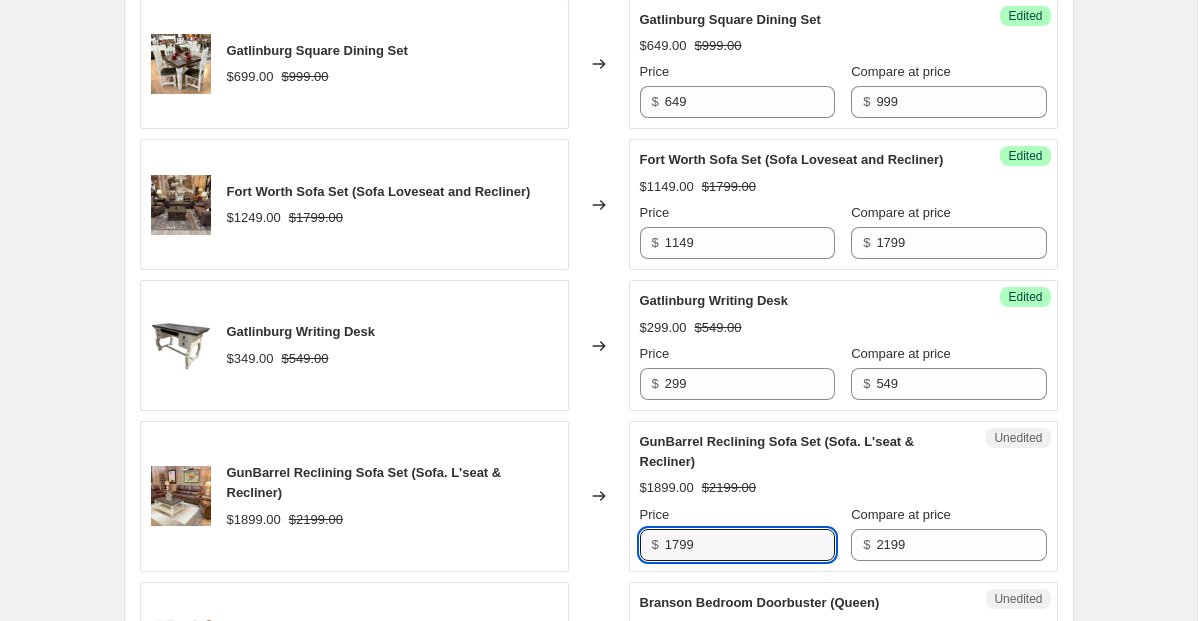 type on "1799" 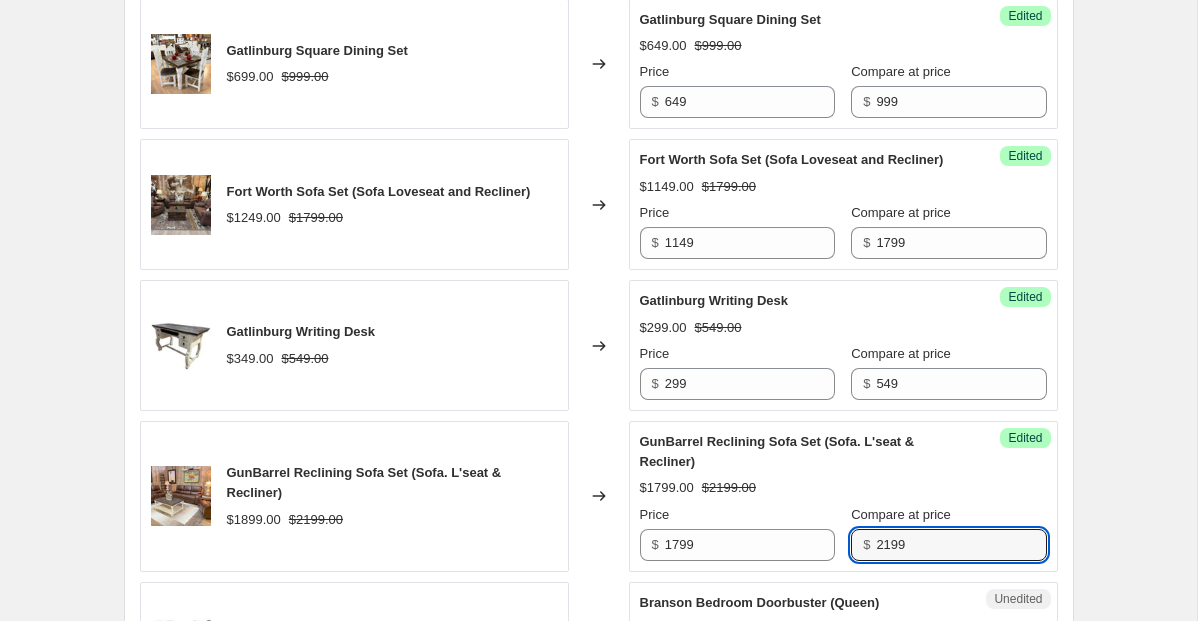 scroll, scrollTop: 2317, scrollLeft: 0, axis: vertical 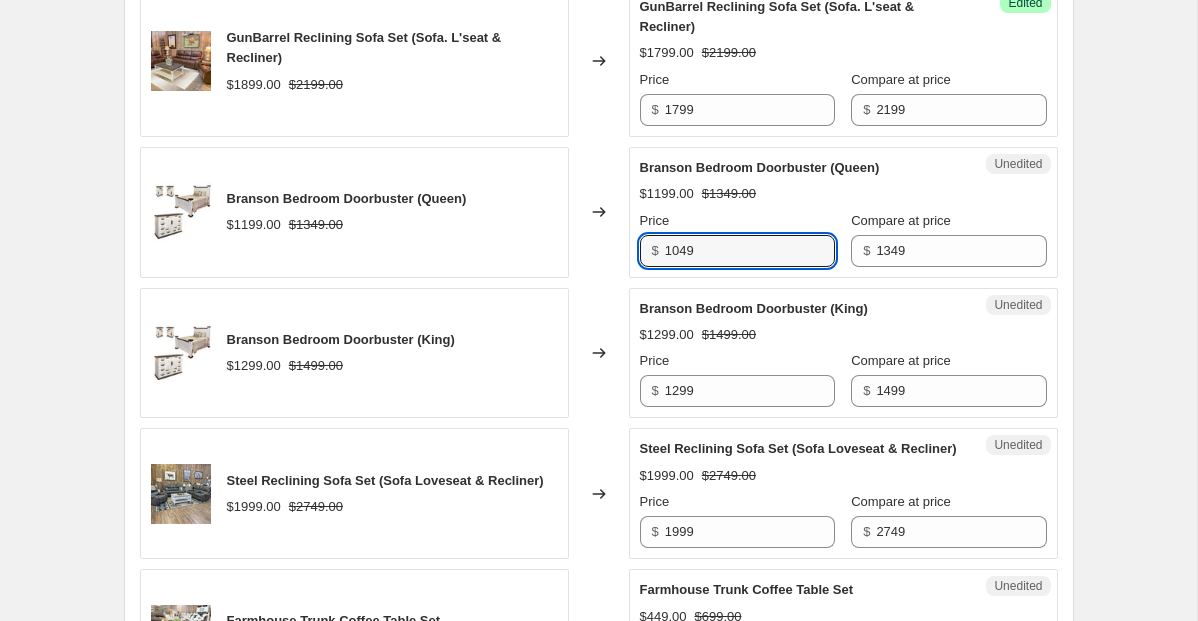 type on "1049" 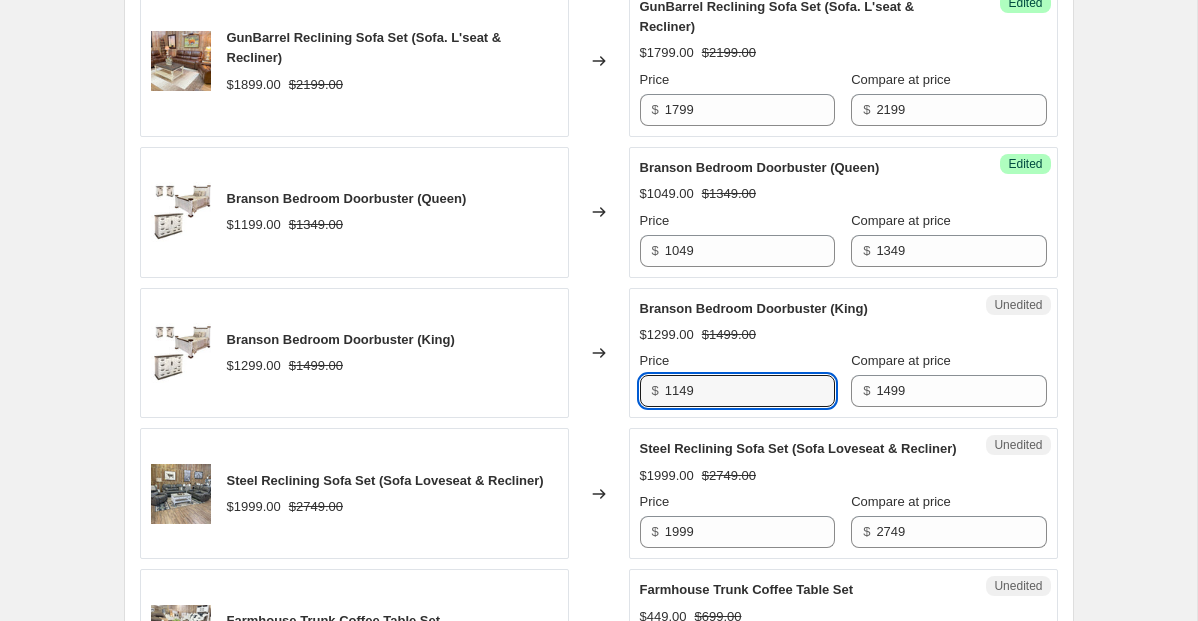 type on "1149" 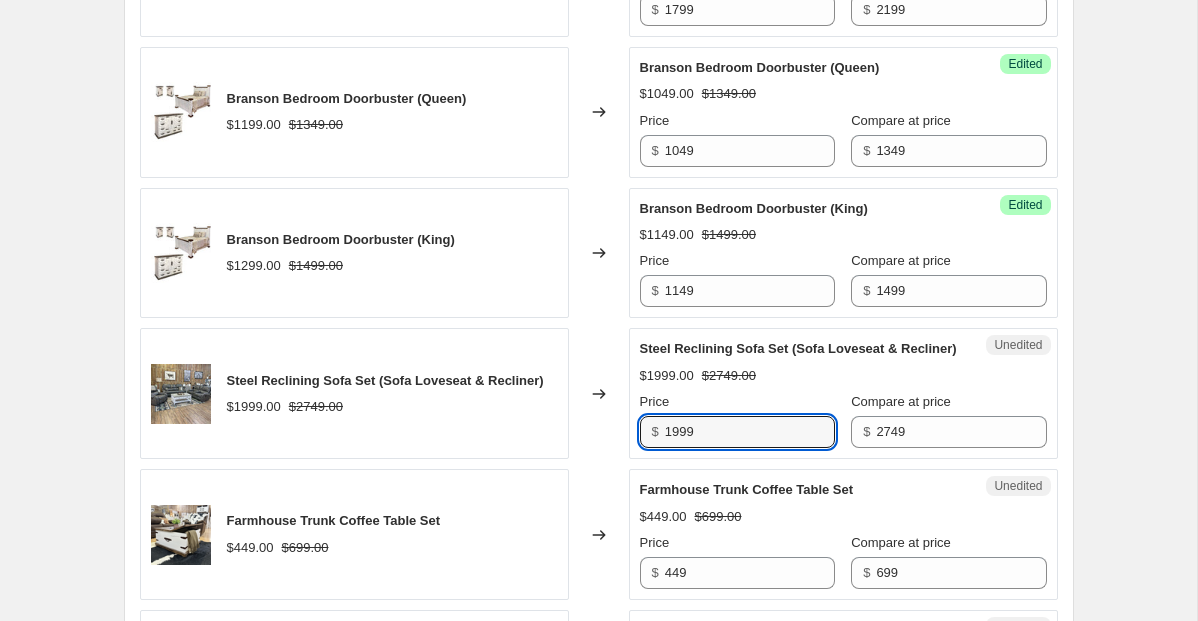 scroll, scrollTop: 2422, scrollLeft: 0, axis: vertical 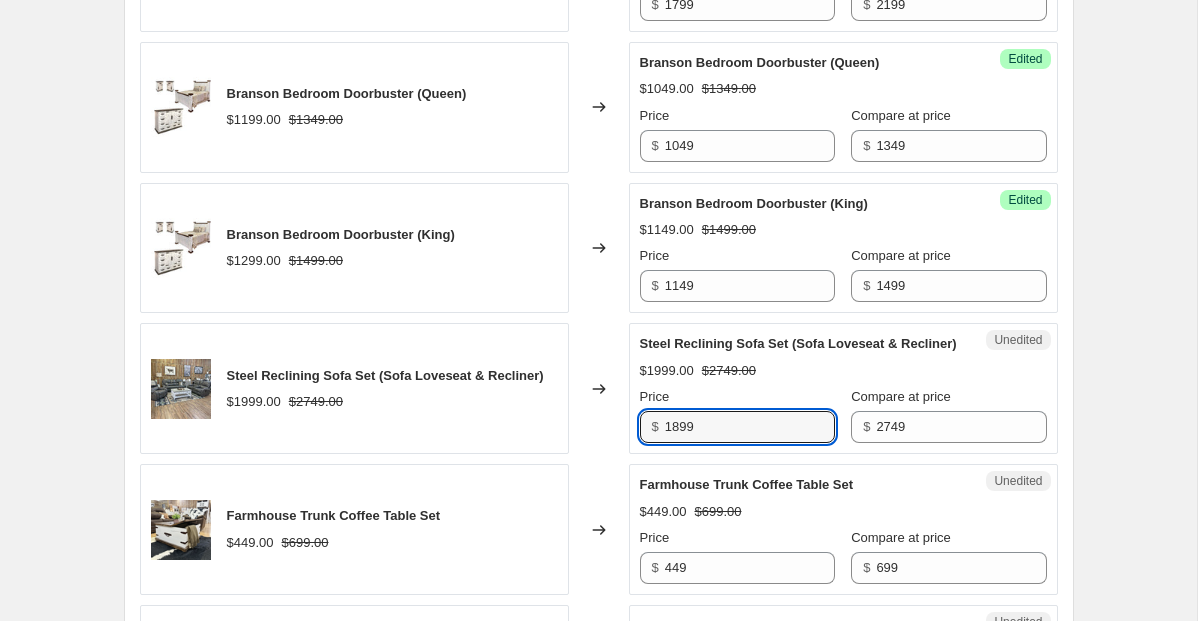 type on "1899" 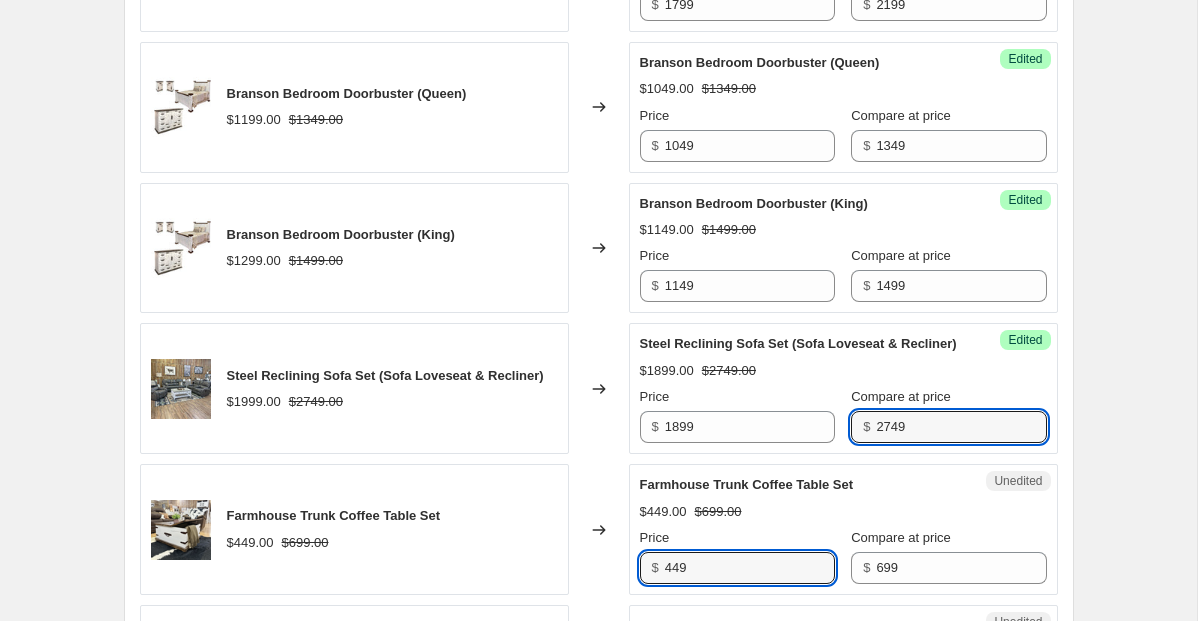 scroll, scrollTop: 2759, scrollLeft: 0, axis: vertical 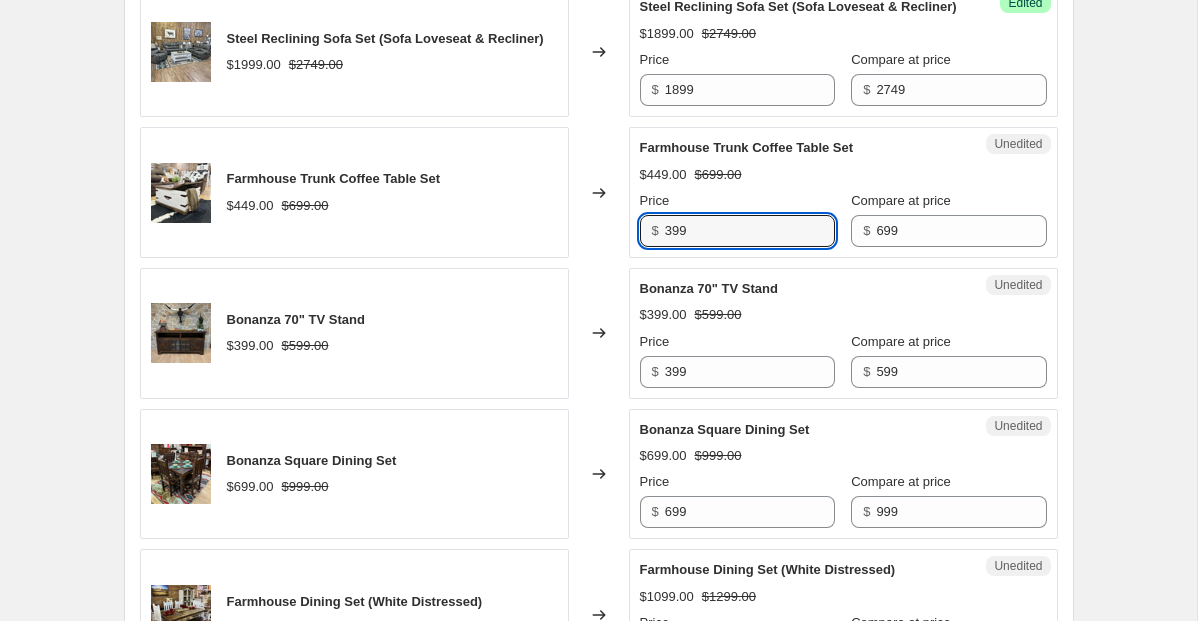 type on "399" 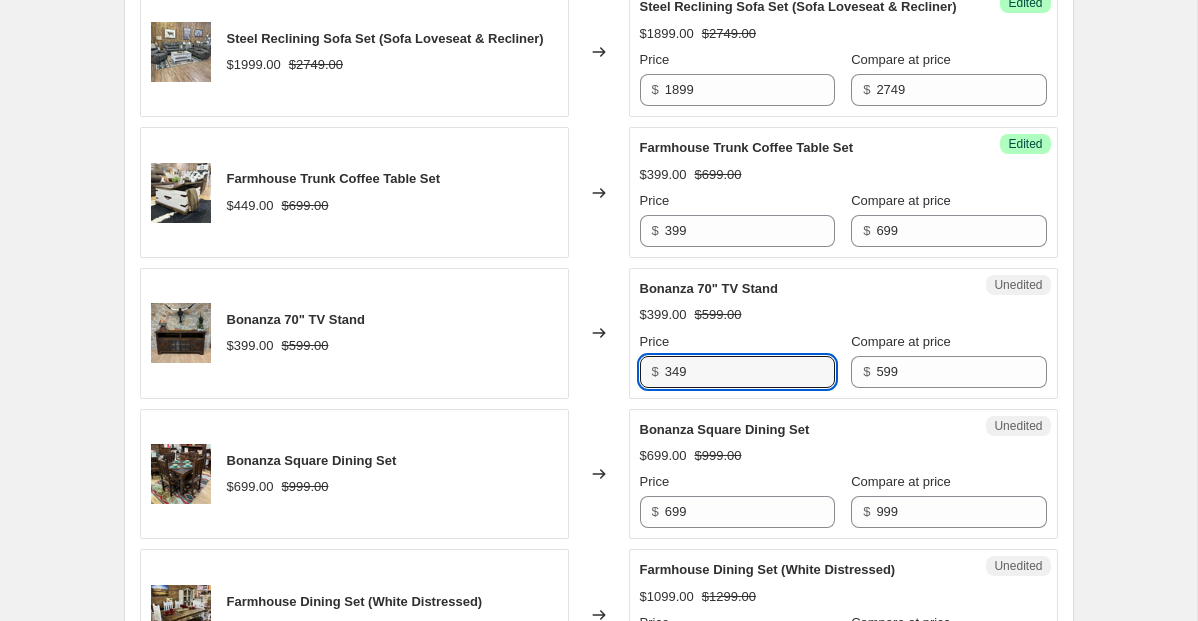 type on "349" 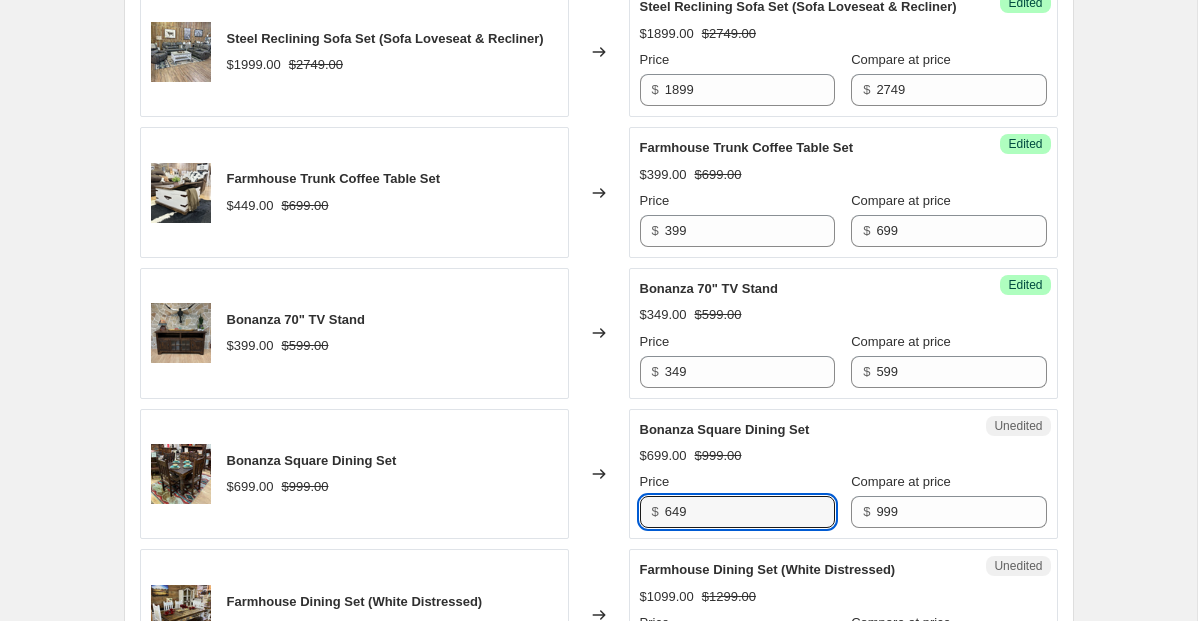 type on "649" 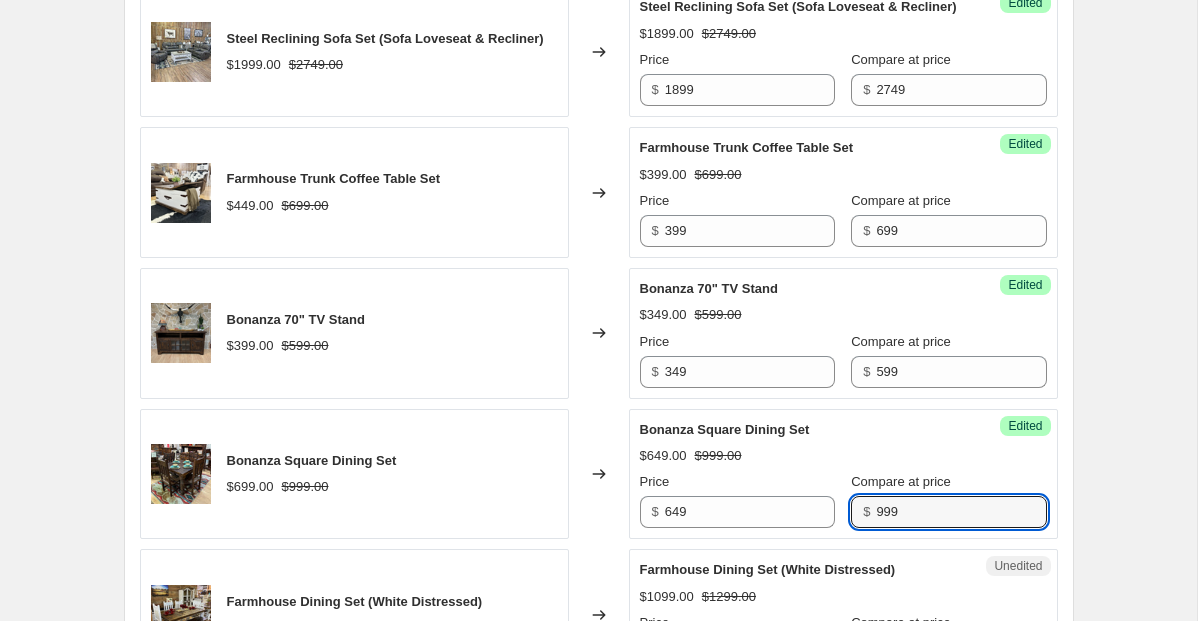 scroll, scrollTop: 3182, scrollLeft: 0, axis: vertical 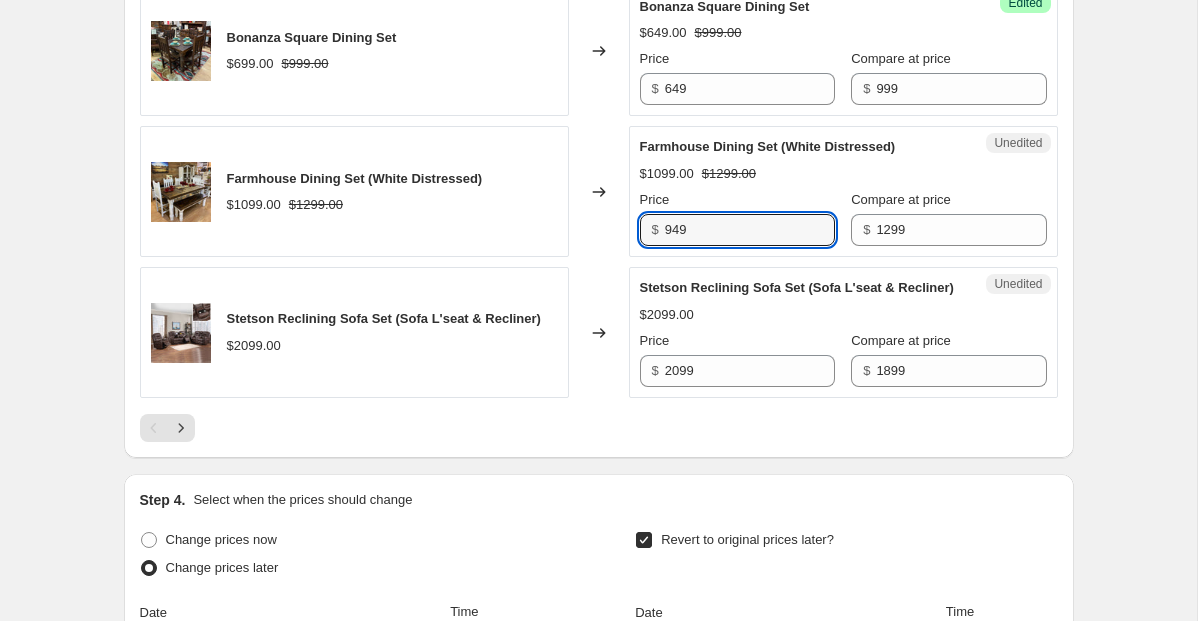 type on "949" 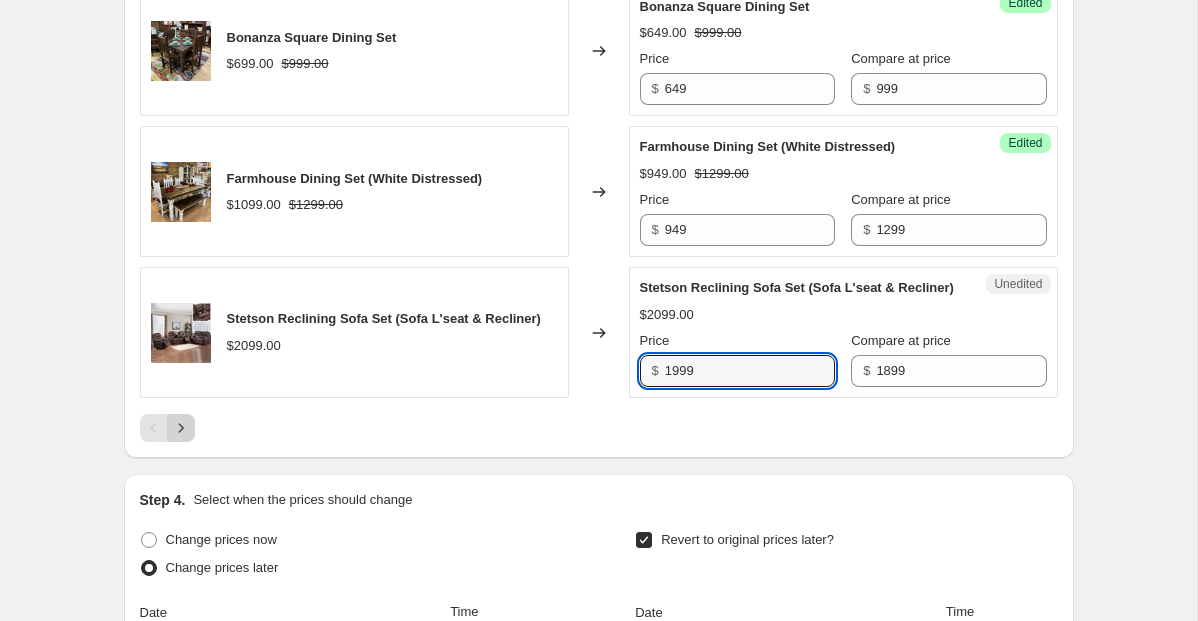 type on "1999" 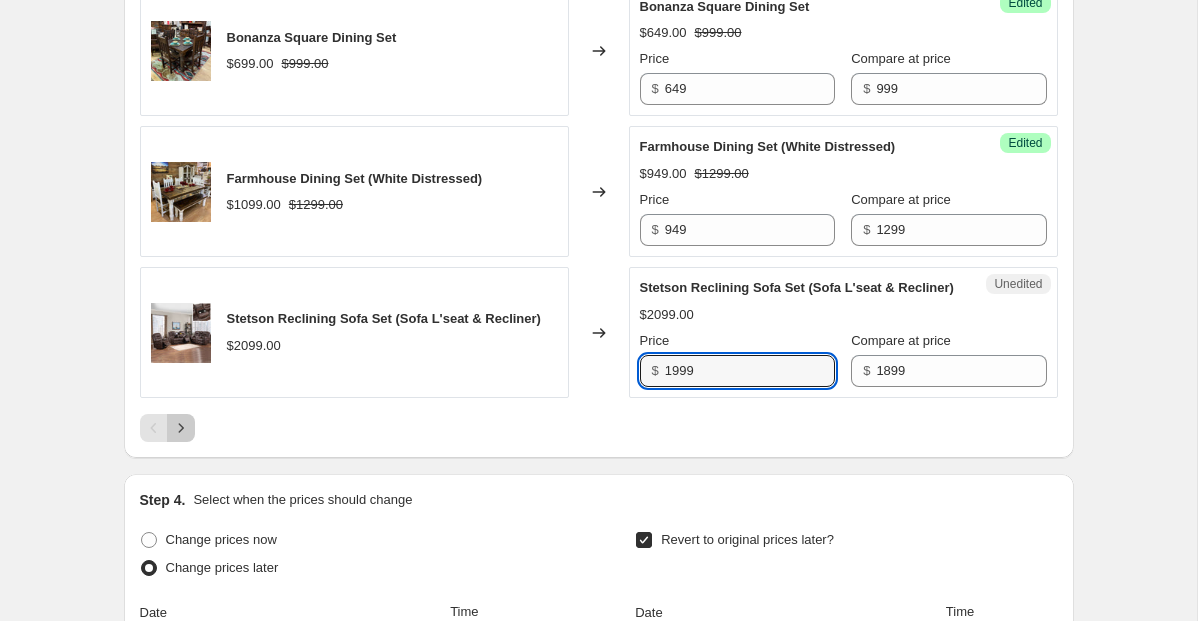 click on "Ponderosa Bookcase (Dark Wax) $519.00 $599.00 Changed to Success Edited Ponderosa Bookcase (Dark Wax) $449.00 $599.00 Price $ 449 Compare at price $ 599 Sierra Executive Desk $449.00 $699.00 Changed to Success Edited Sierra Executive Desk $399.00 $699.00 Price $ 399 Compare at price $ 699 Ponderosa Executive Desk (Dark Wax) $549.00 $799.00 Changed to Success Edited Ponderosa Executive Desk (Dark Wax) $499.00 $799.00 Price $ 499 Compare at price $ 799 Gatlinburg Dining Set (White Distressed) $1099.00 $1299.00 Changed to Success Edited Gatlinburg Dining Set (White Distressed) $949.00 $1299.00 Price $ 949 Compare at price $ 1299 Ponderosa Bedroom Doorbuster Set (Queen / Dark Wax) $1199.00 $1349.00 Changed to Success Edited Ponderosa Bedroom Doorbuster Set (Queen / Dark Wax) $1049.00 $1349.00 Price $ 1049 Compare at price $ 1349 Gatlinburg Executive Desk (White Distressed) $499.00 $649.00 Changed to Success Edited Gatlinburg Executive Desk (White Distressed) $449.00 $649.00 Price $ 449 Compare at price $ 649 $ $" at bounding box center (599, -1003) 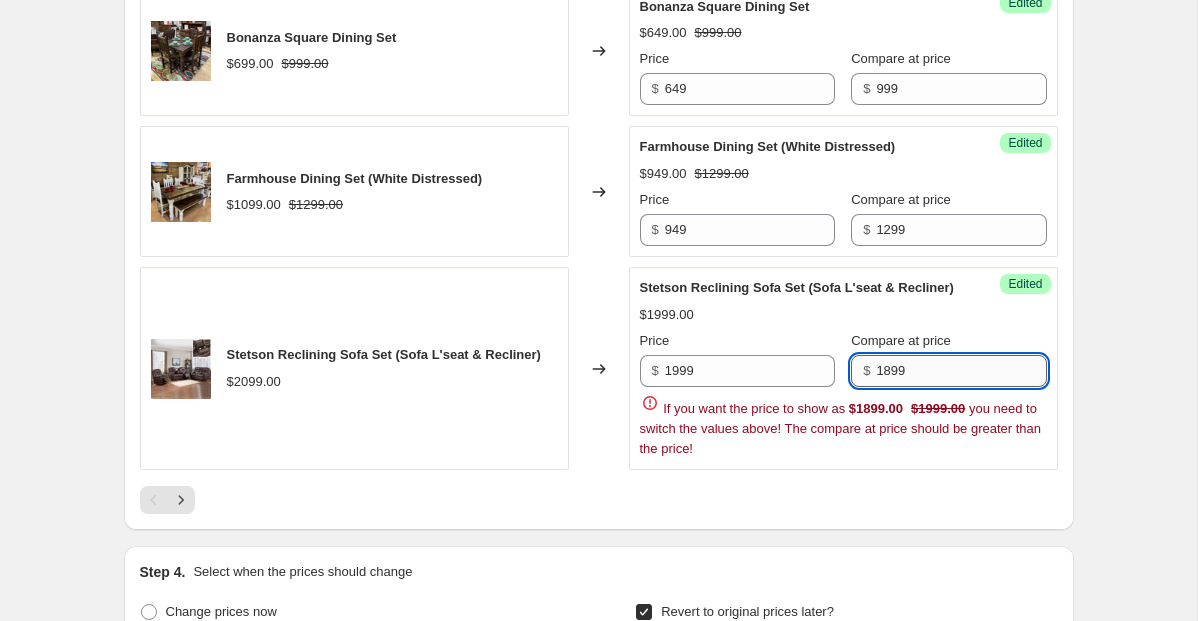 click on "1899" at bounding box center (961, 371) 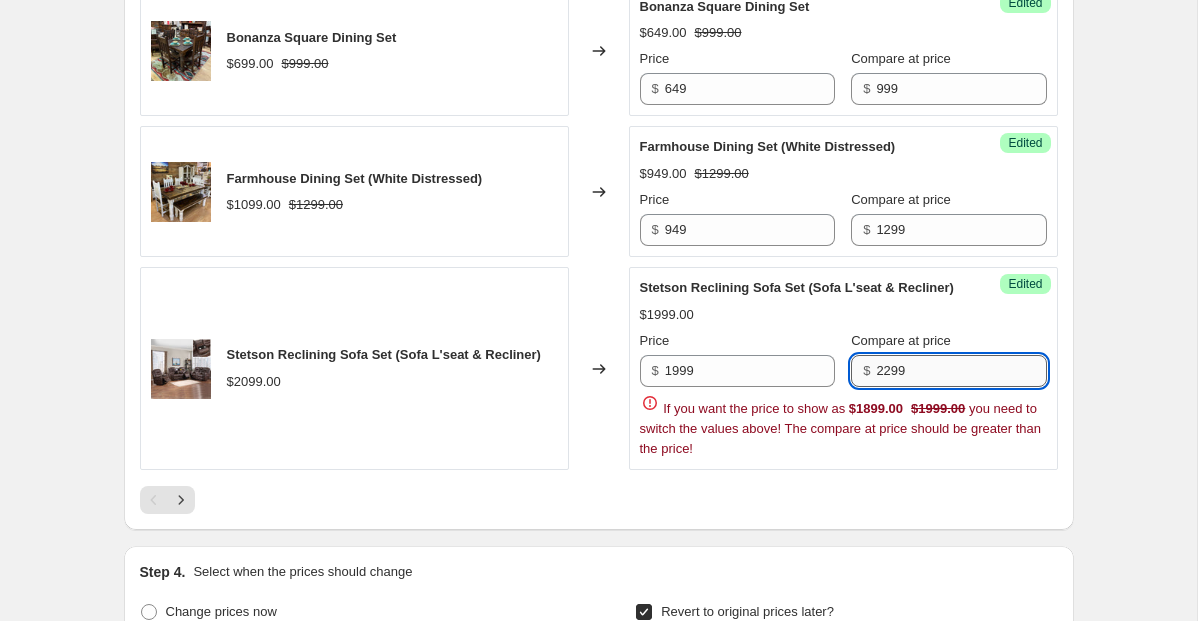 type on "2299" 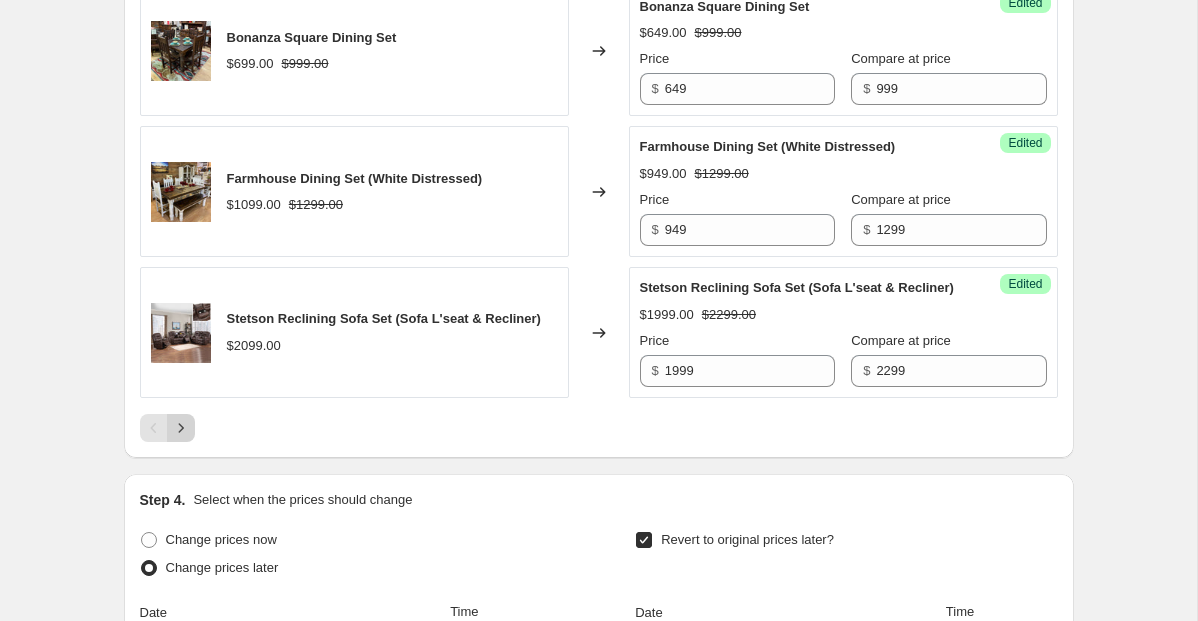 click 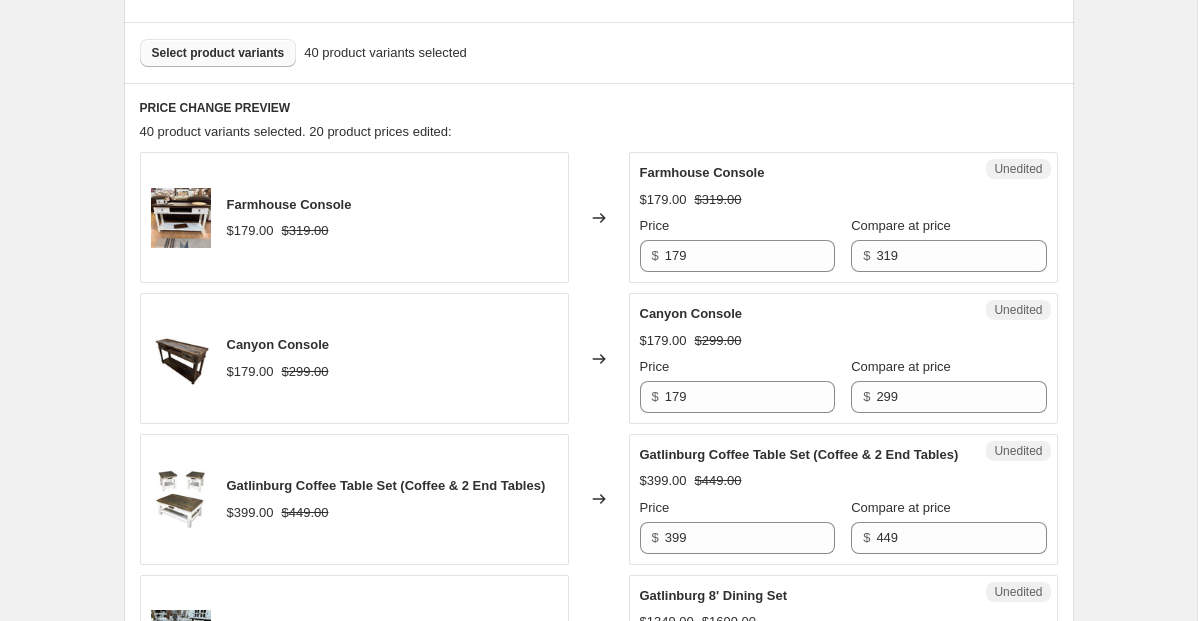 scroll, scrollTop: 719, scrollLeft: 0, axis: vertical 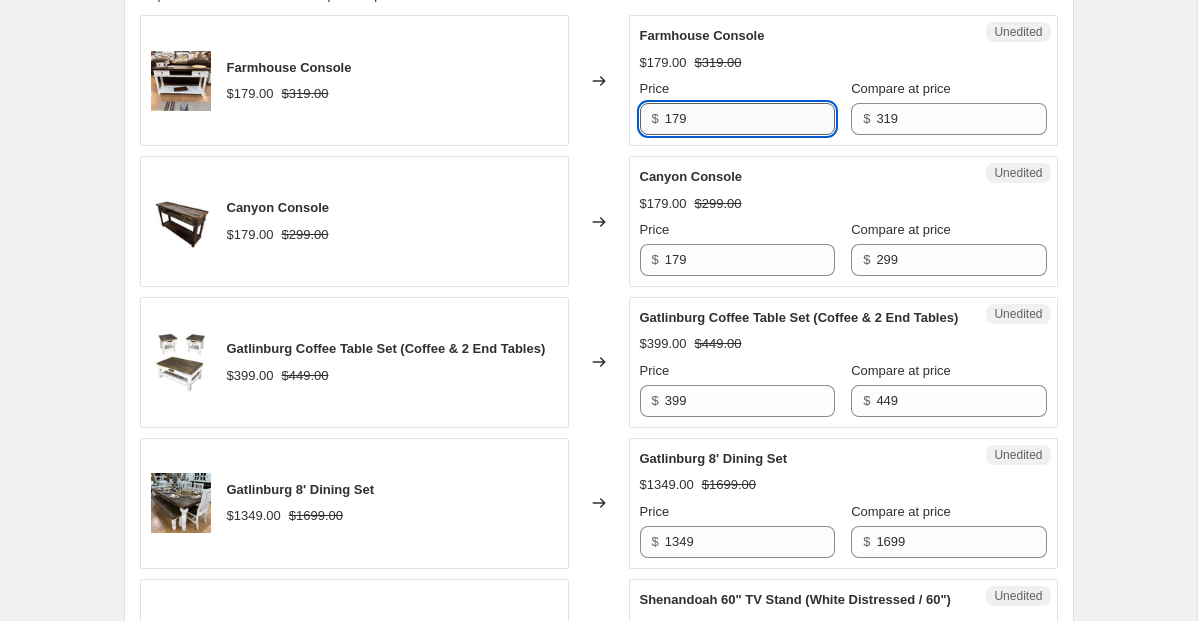 click on "179" at bounding box center (750, 119) 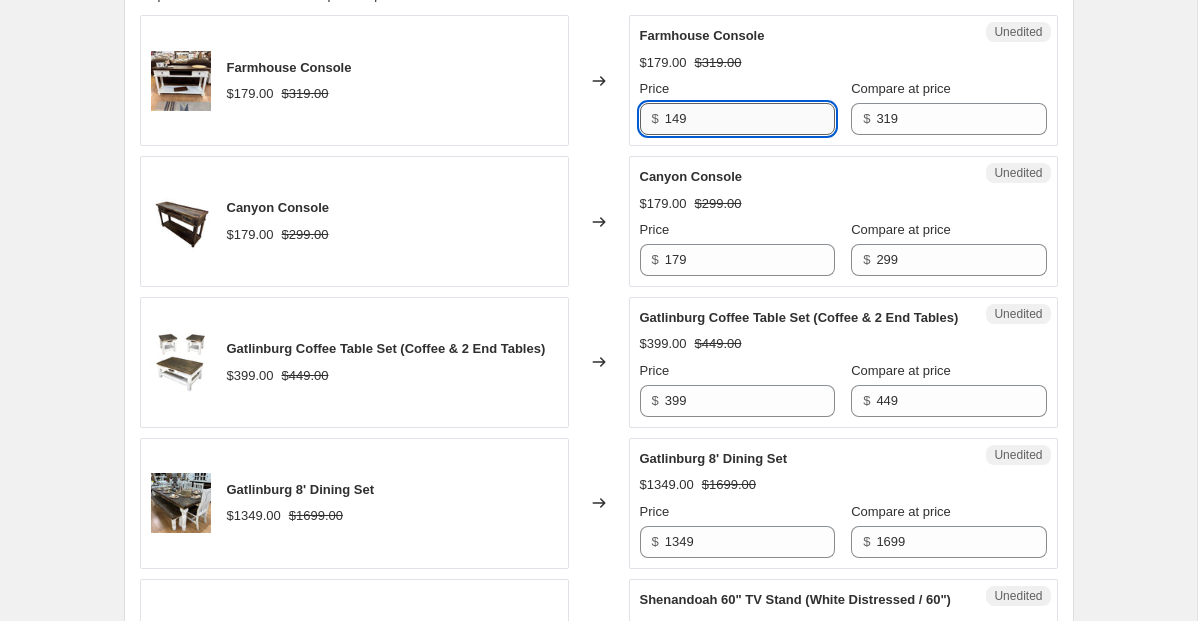 type on "149" 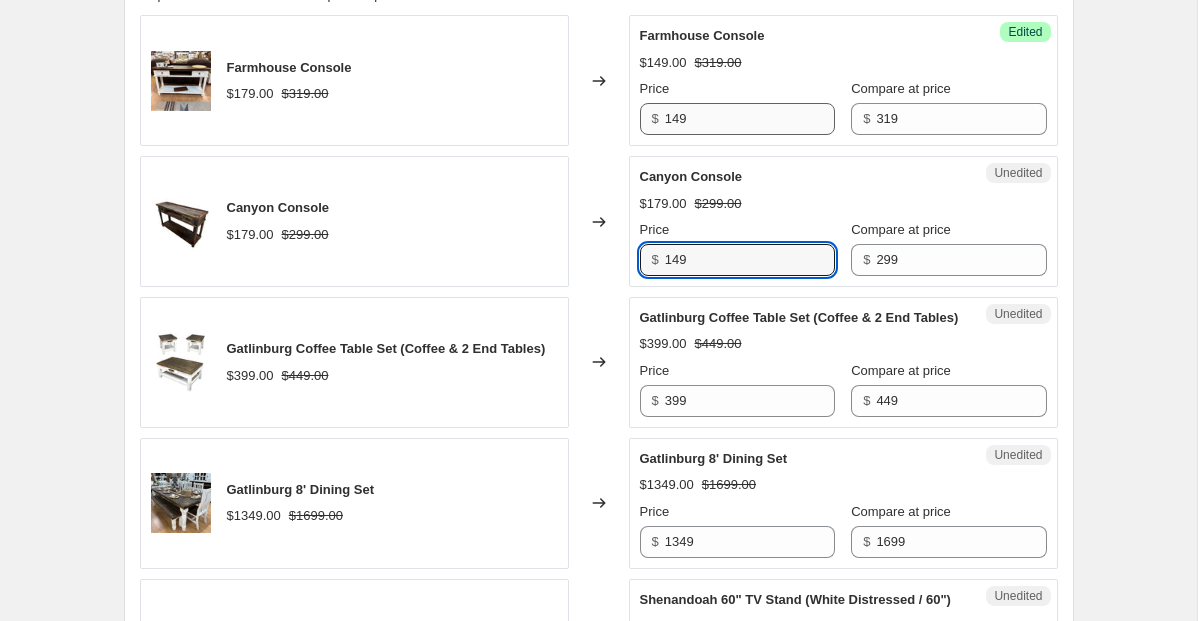 type on "149" 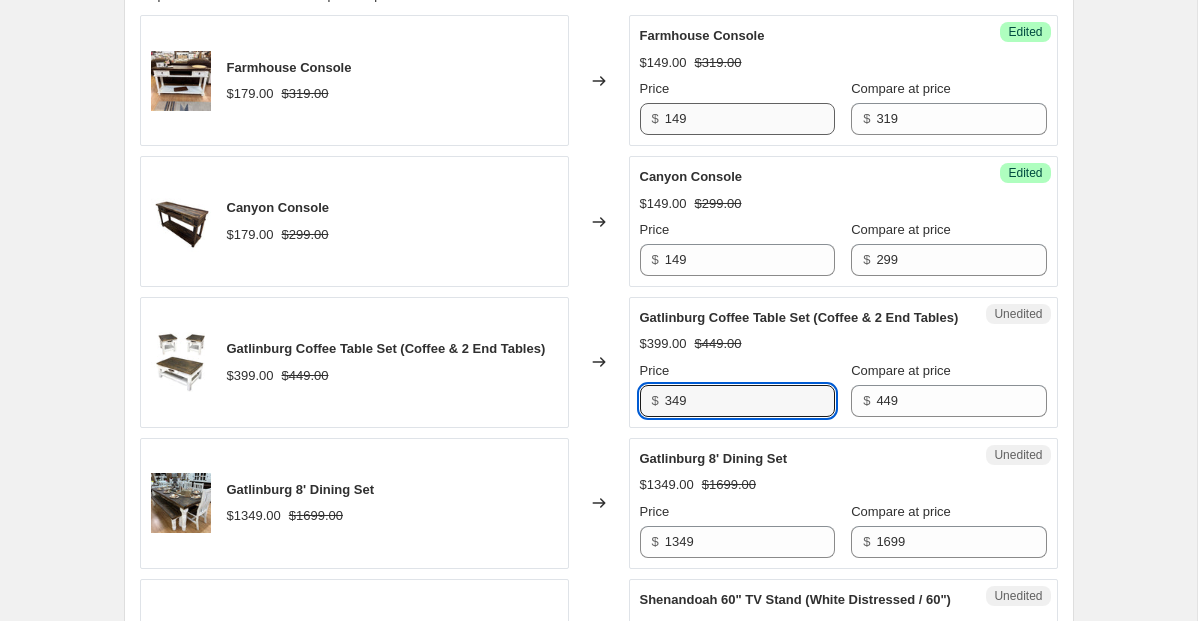type on "349" 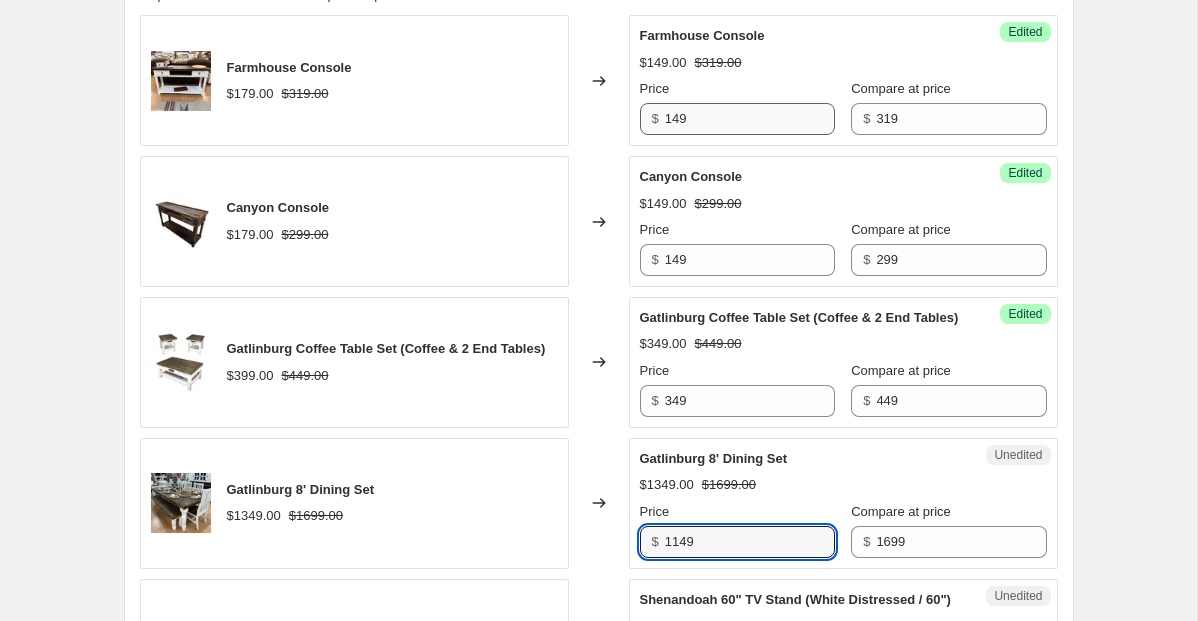 type on "1149" 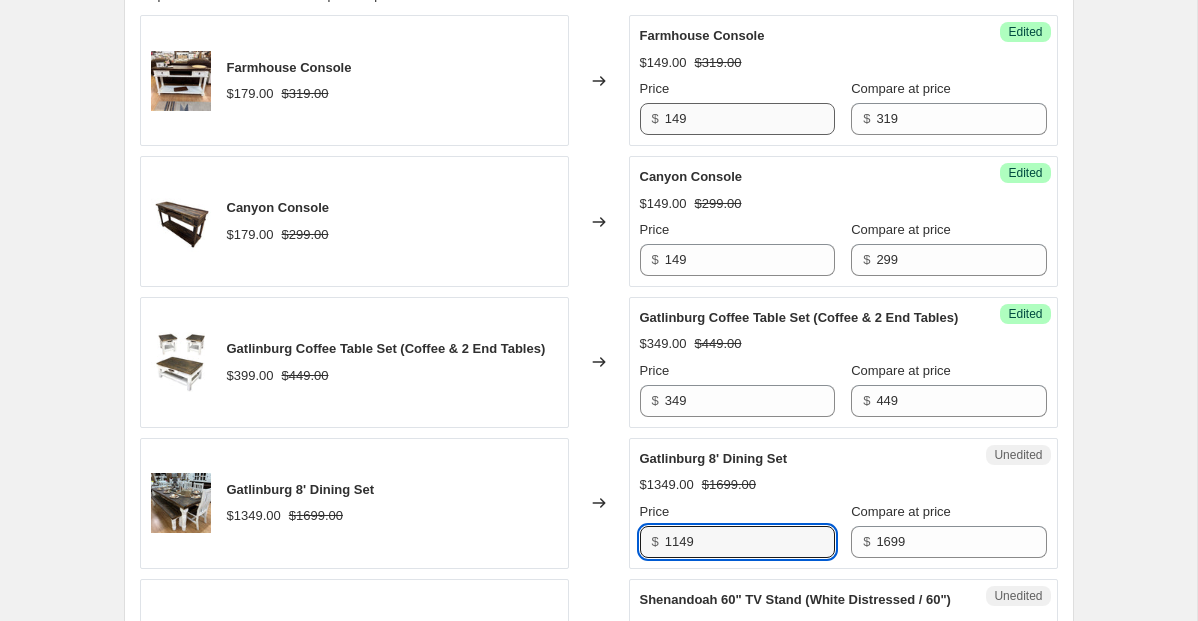 scroll, scrollTop: 1131, scrollLeft: 0, axis: vertical 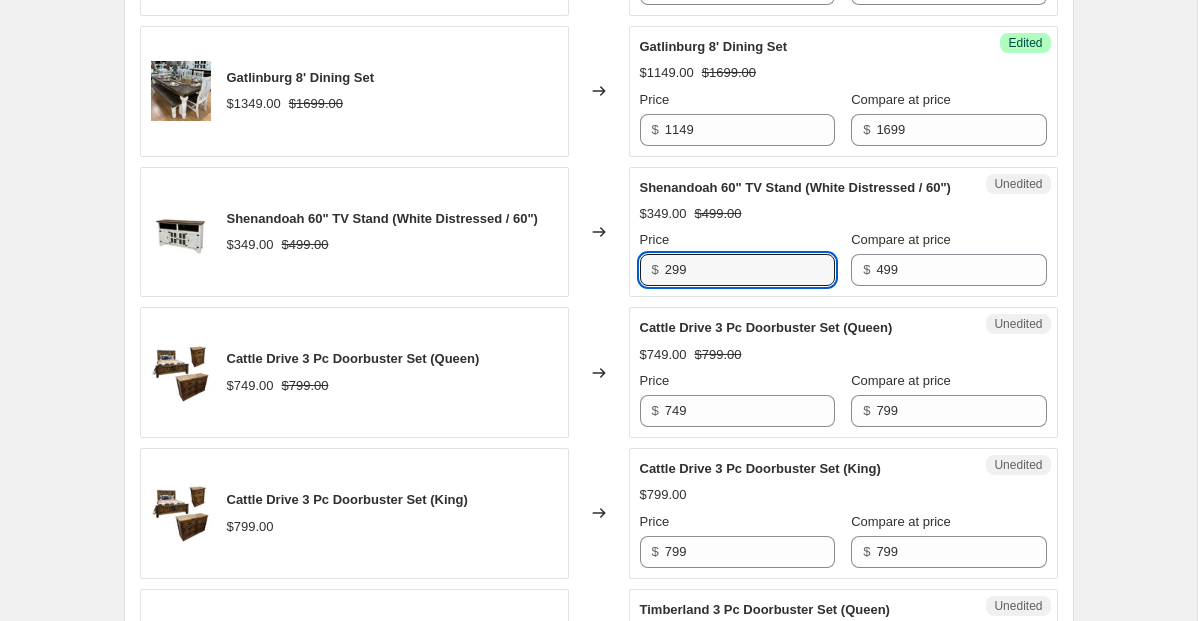 type on "299" 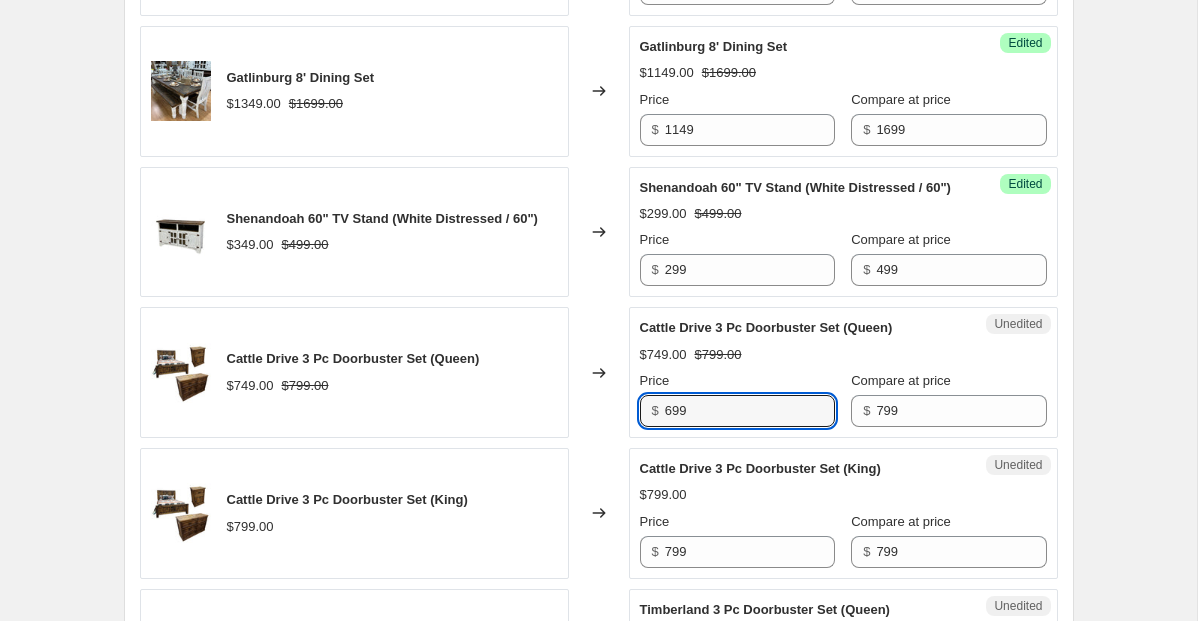 type on "699" 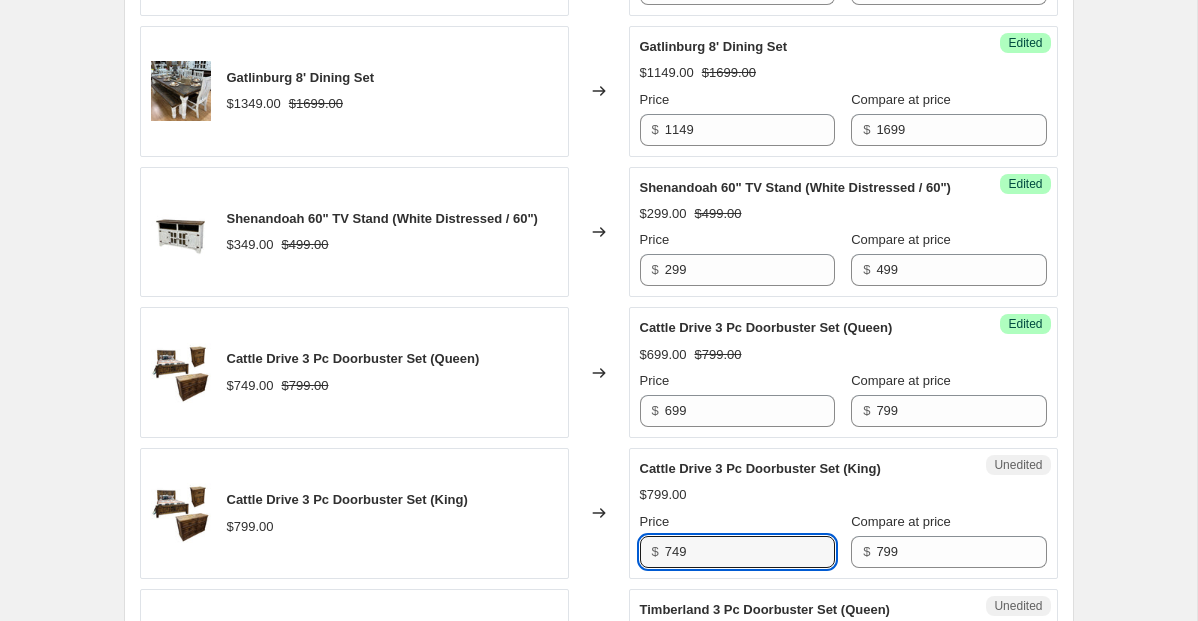 type on "749" 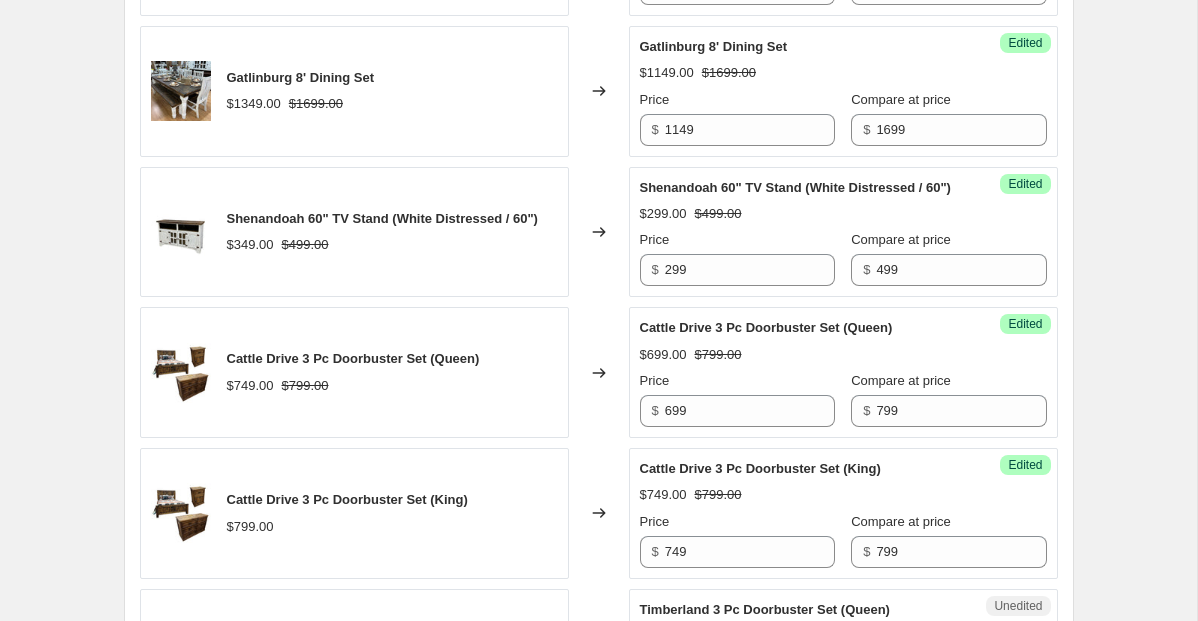 scroll, scrollTop: 1553, scrollLeft: 0, axis: vertical 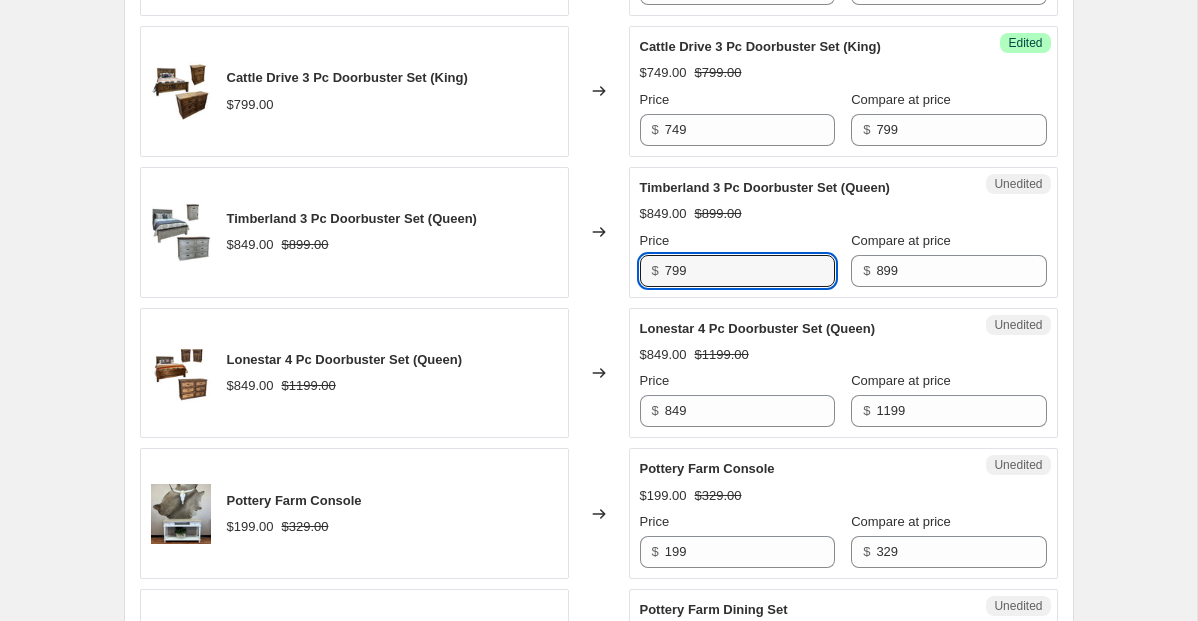 type on "799" 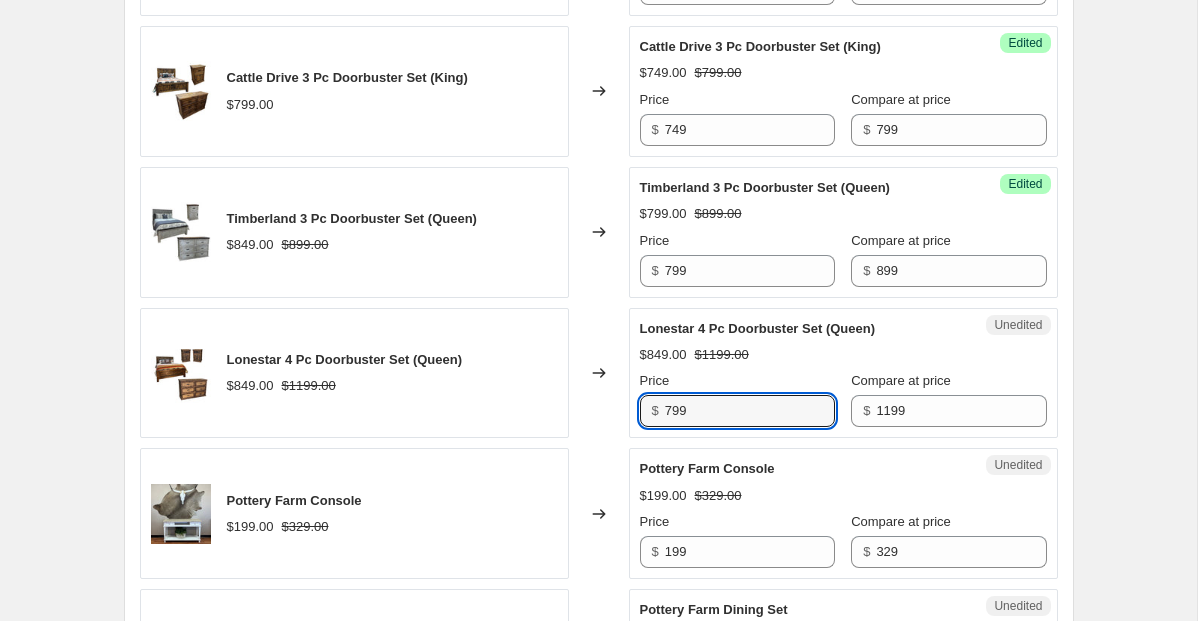 type on "799" 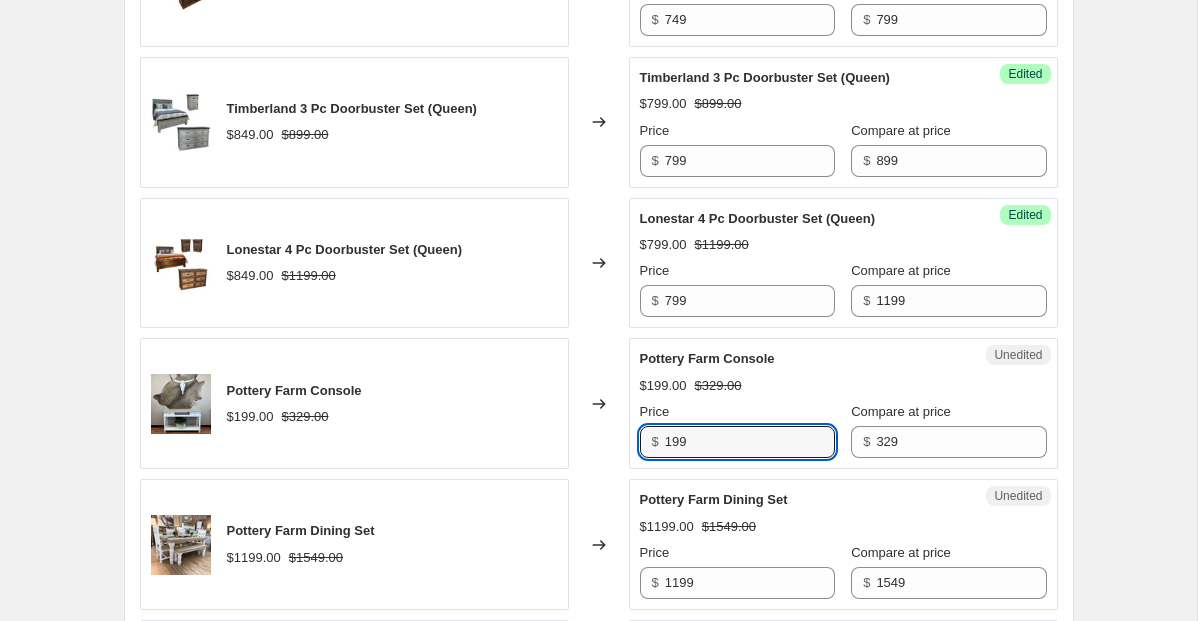 scroll, scrollTop: 1671, scrollLeft: 0, axis: vertical 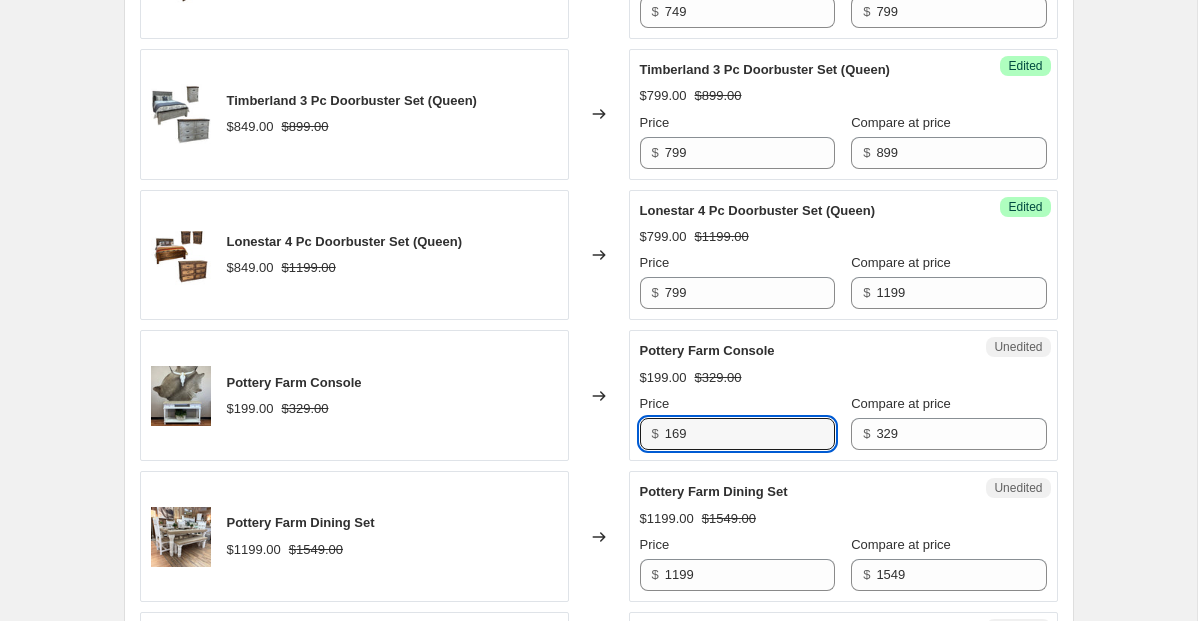 type on "169" 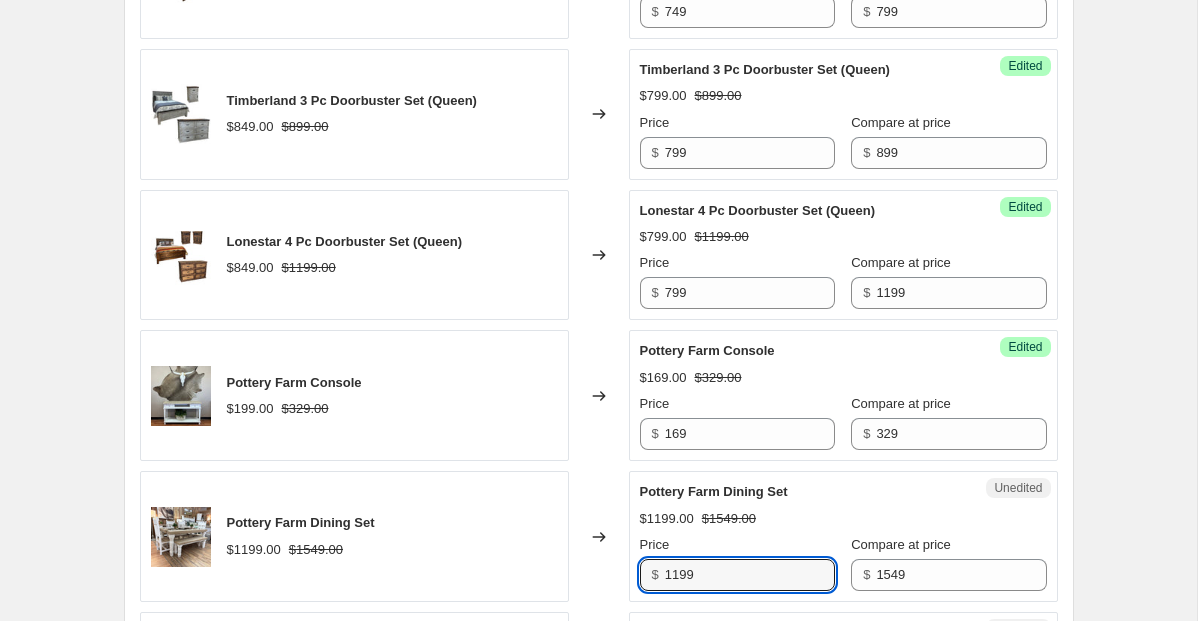 scroll, scrollTop: 1681, scrollLeft: 0, axis: vertical 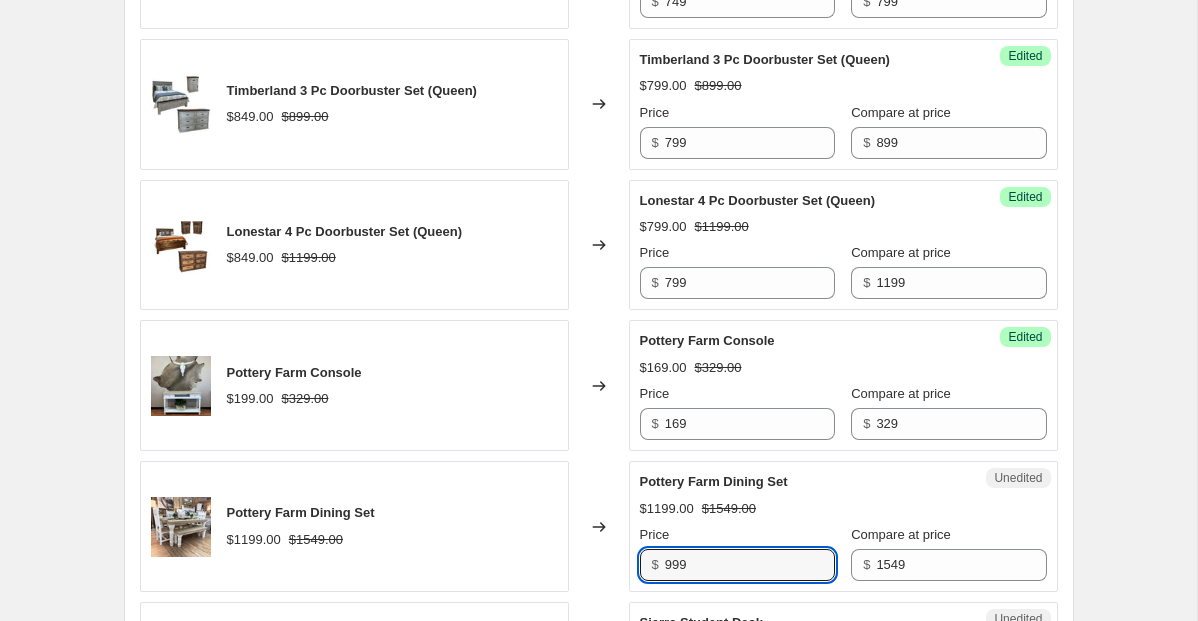 type on "999" 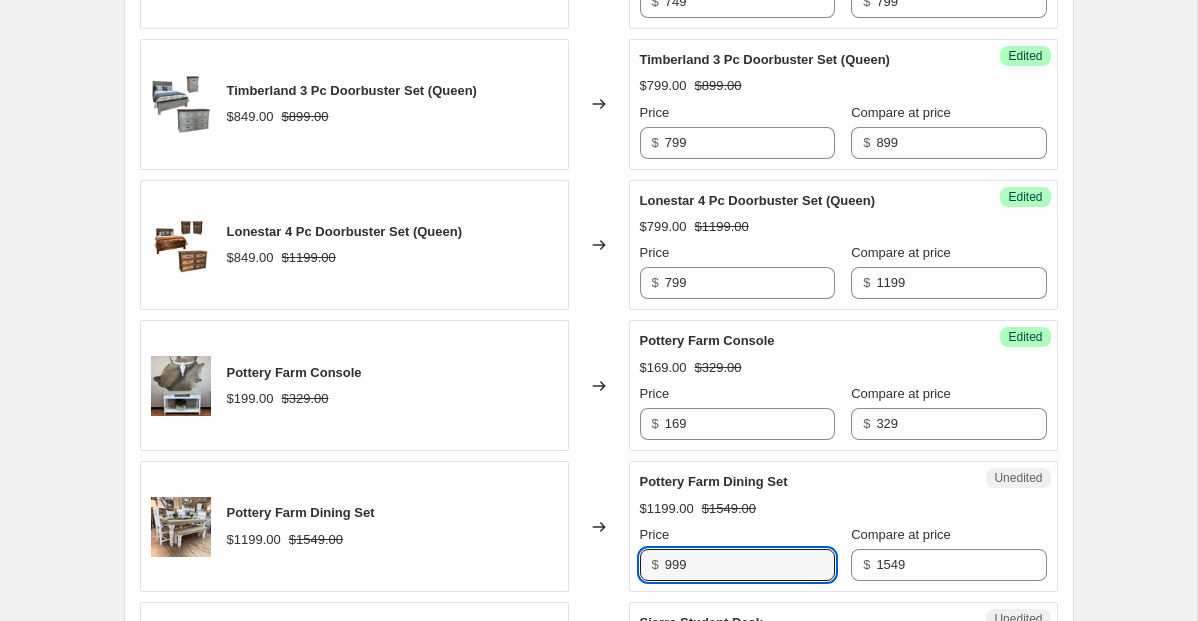 scroll, scrollTop: 2116, scrollLeft: 0, axis: vertical 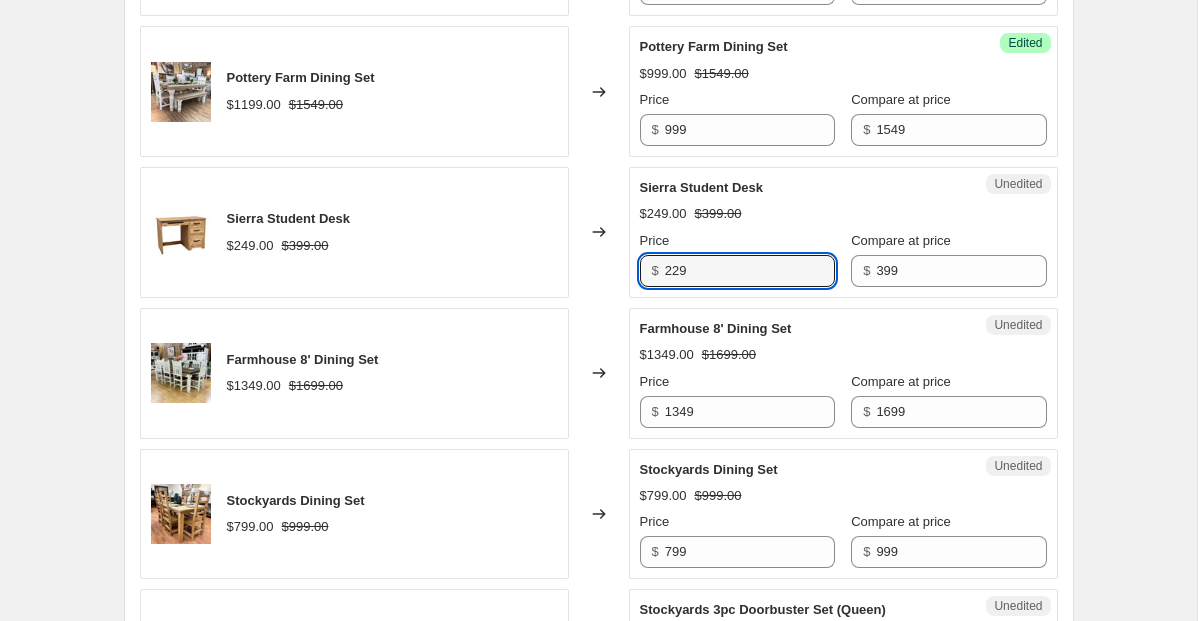 type on "229" 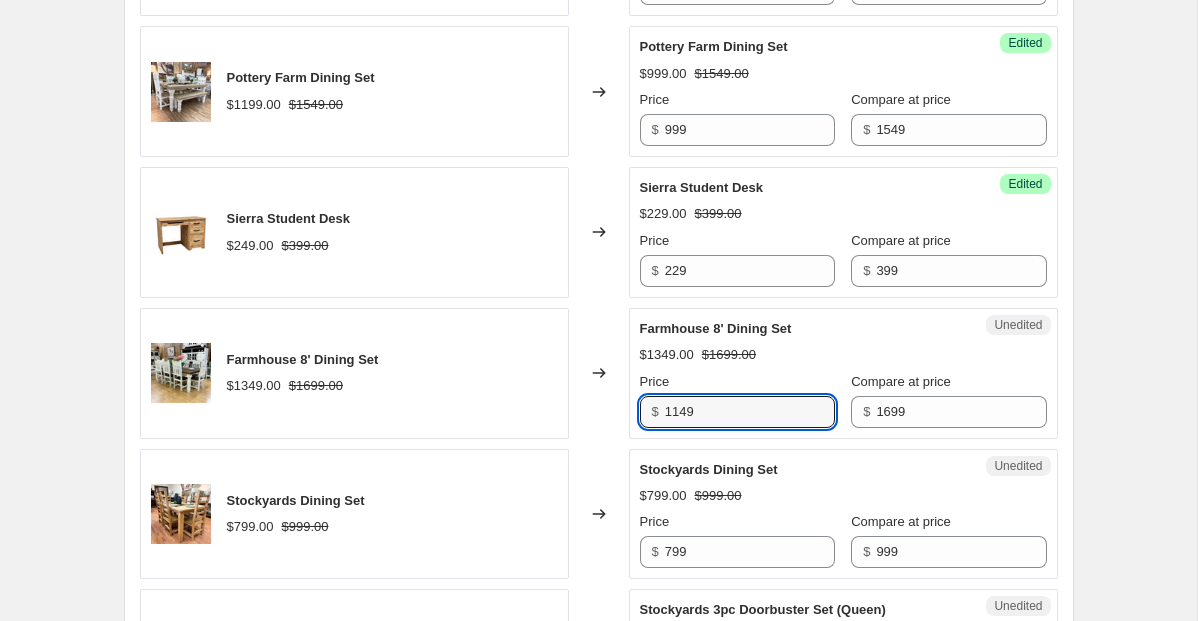 type on "1149" 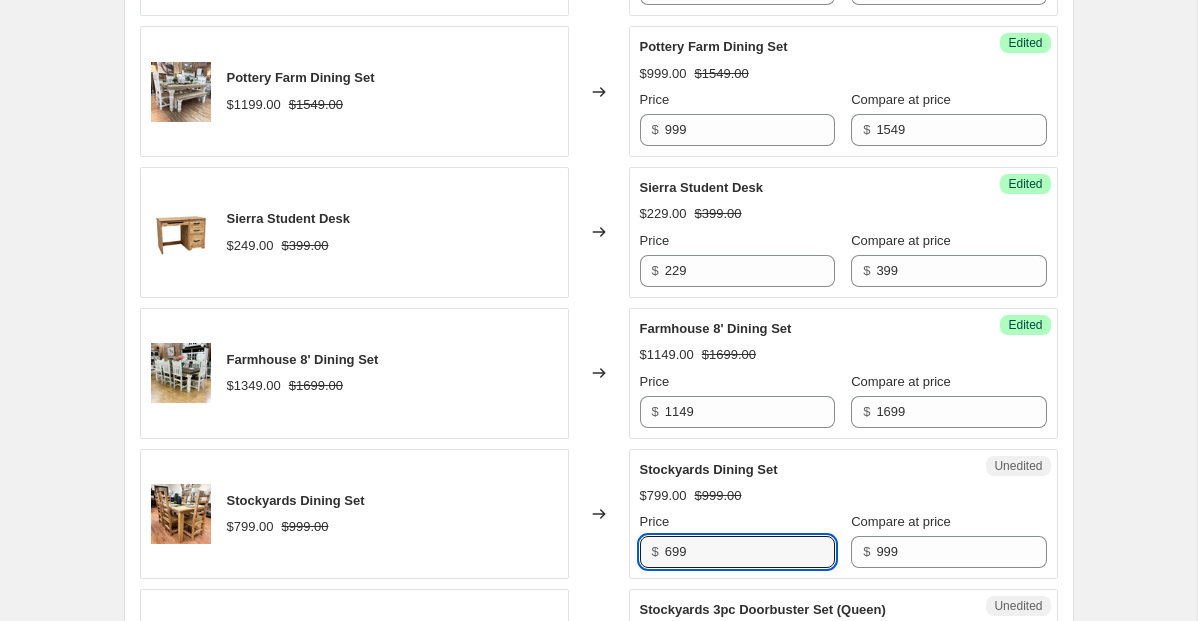 type on "699" 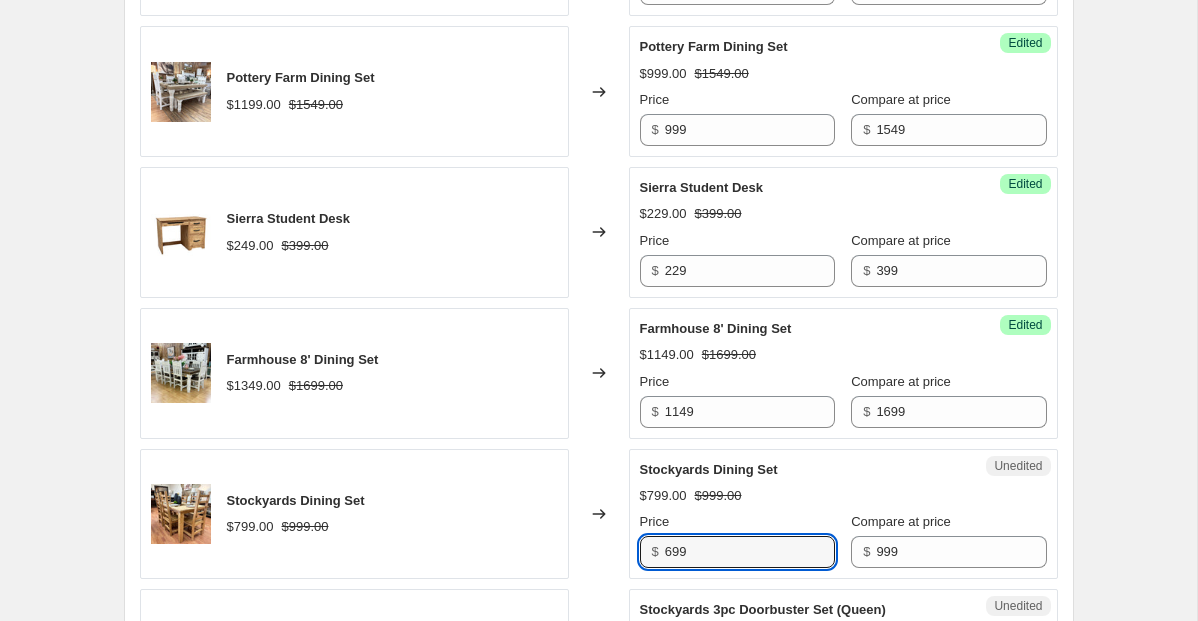 scroll, scrollTop: 2539, scrollLeft: 0, axis: vertical 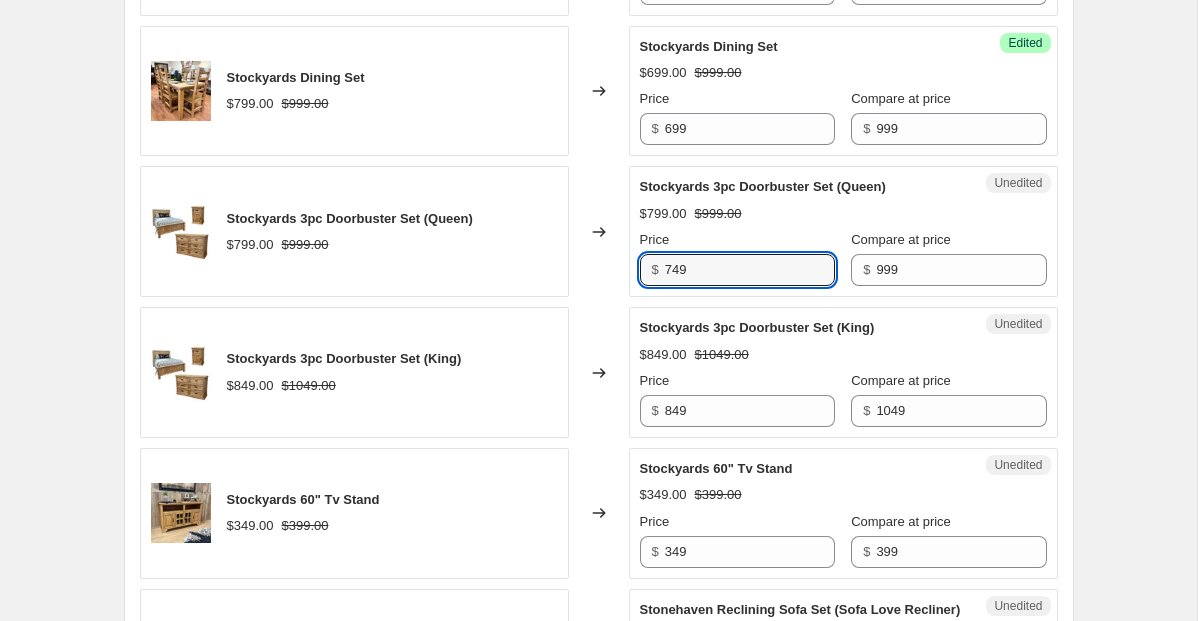 type on "749" 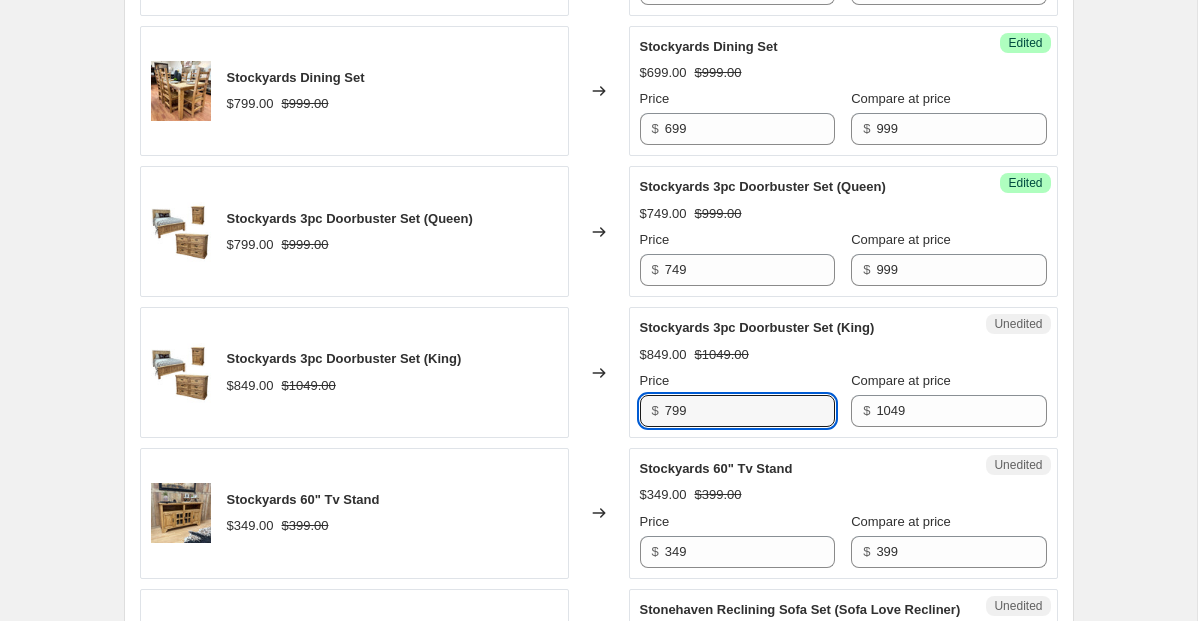 type on "799" 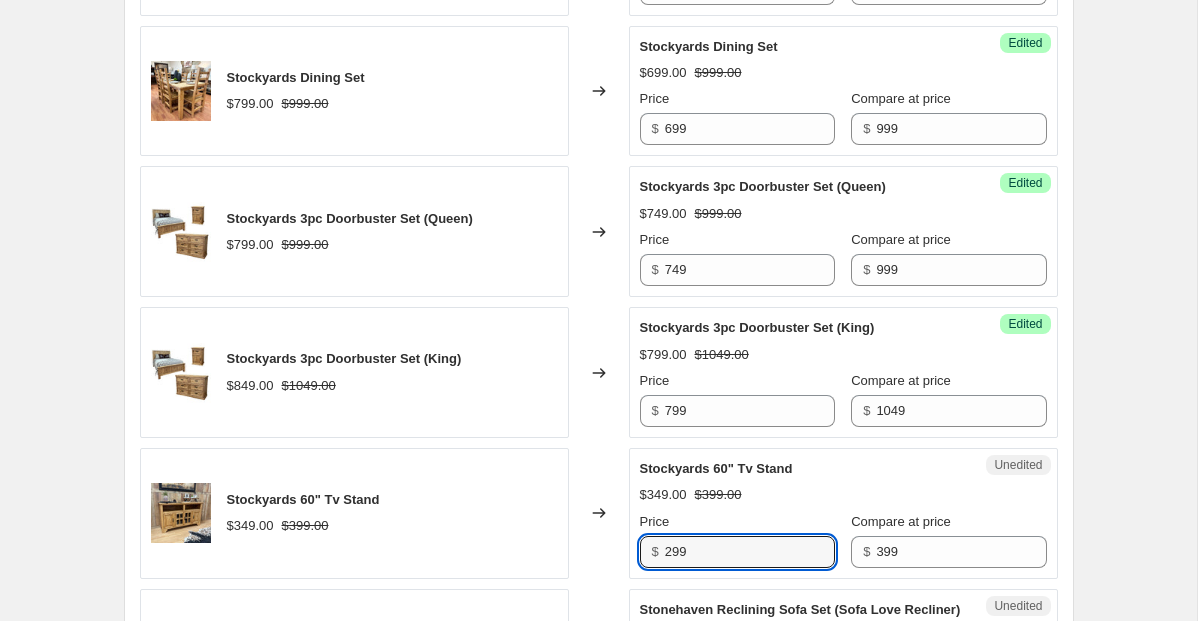 type on "299" 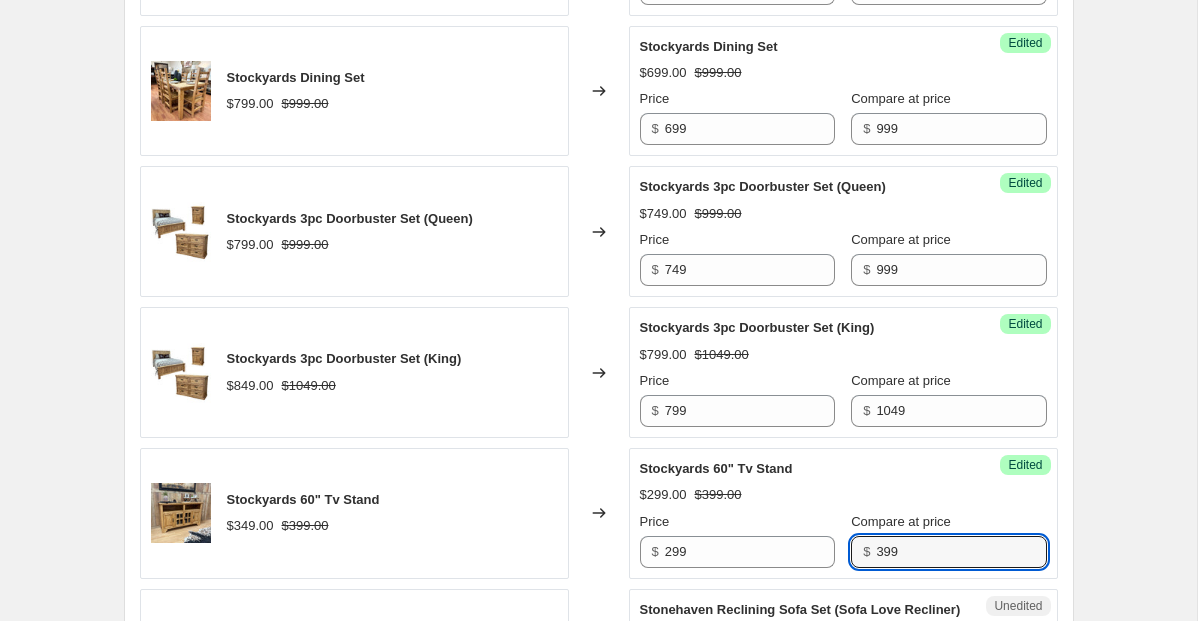 scroll, scrollTop: 2981, scrollLeft: 0, axis: vertical 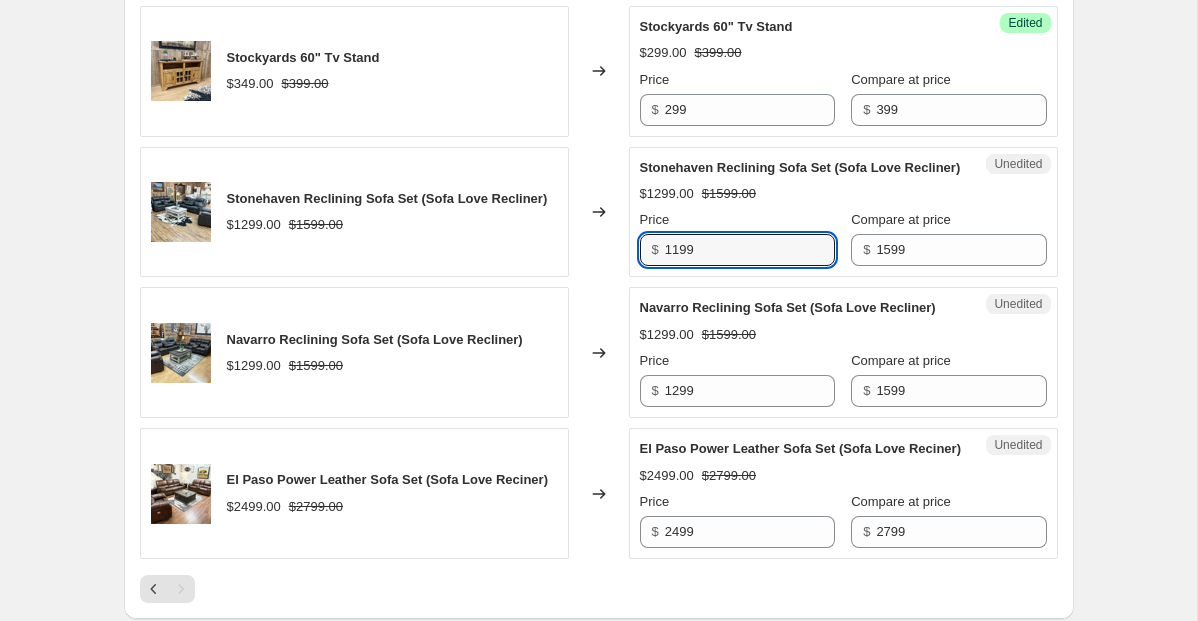 type on "1199" 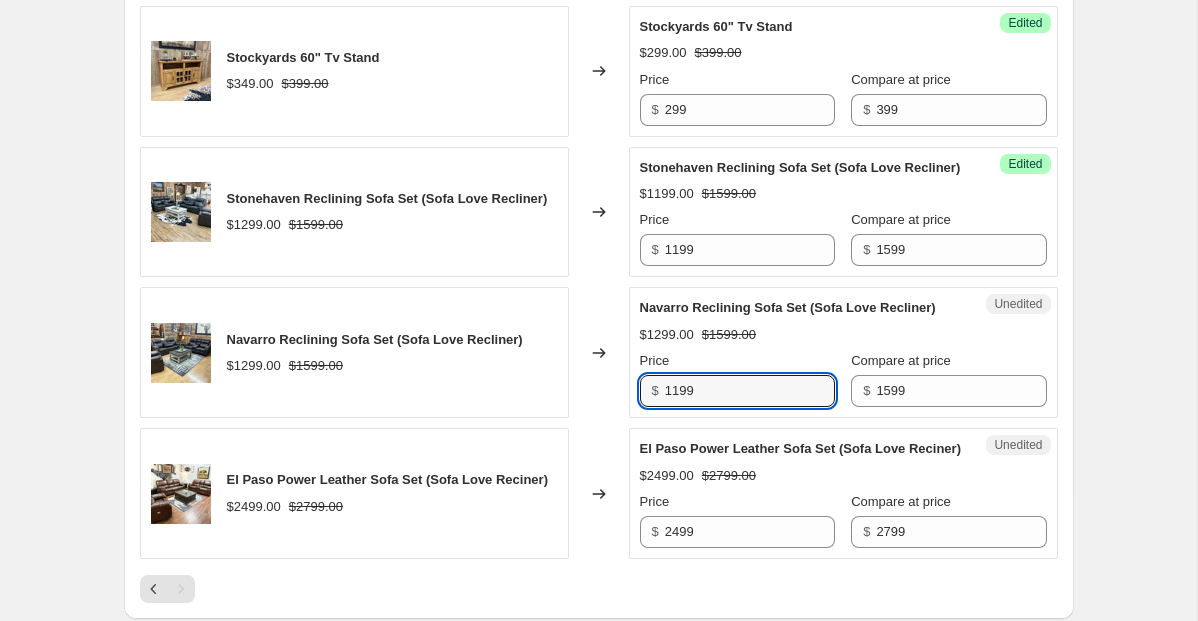 type on "1199" 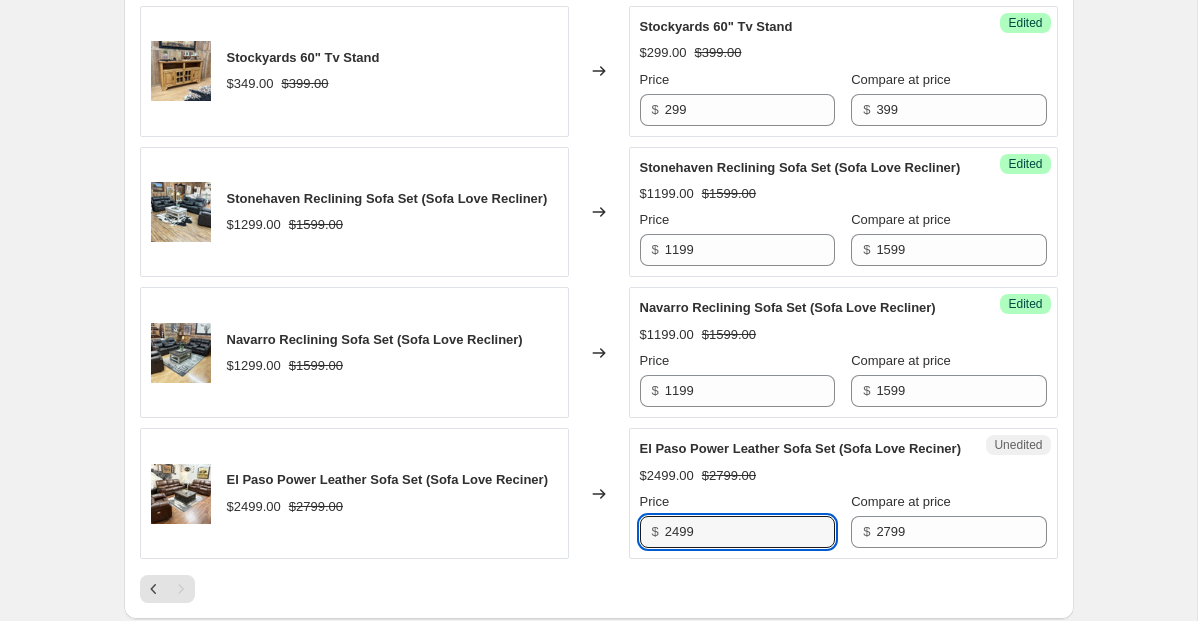scroll, scrollTop: 3008, scrollLeft: 0, axis: vertical 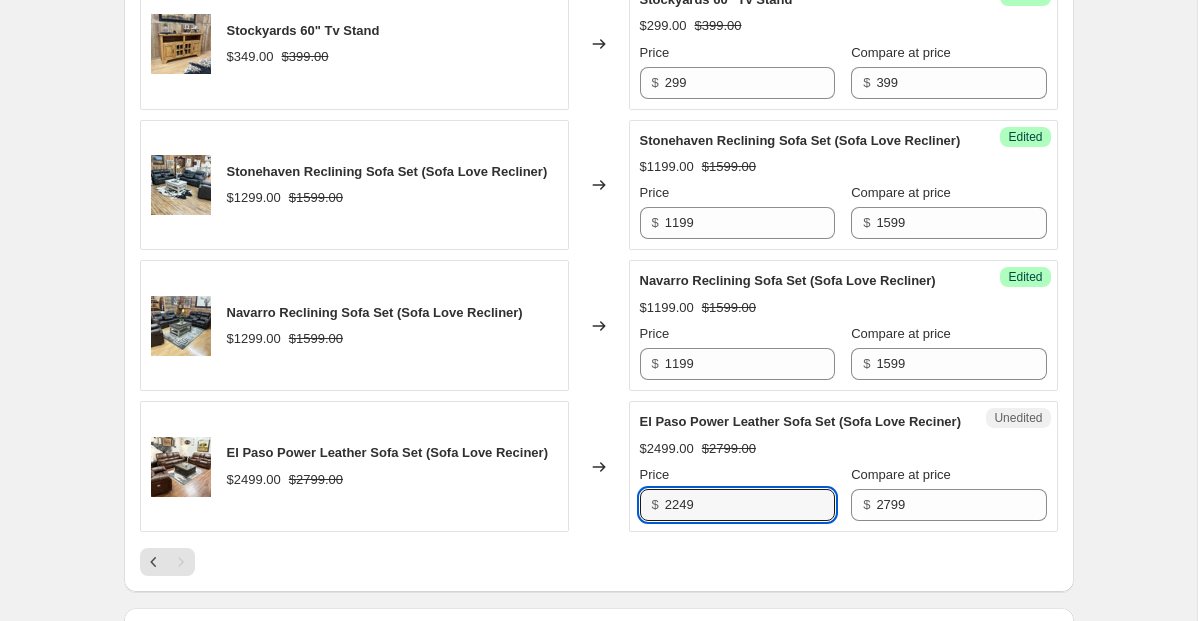 type on "2249" 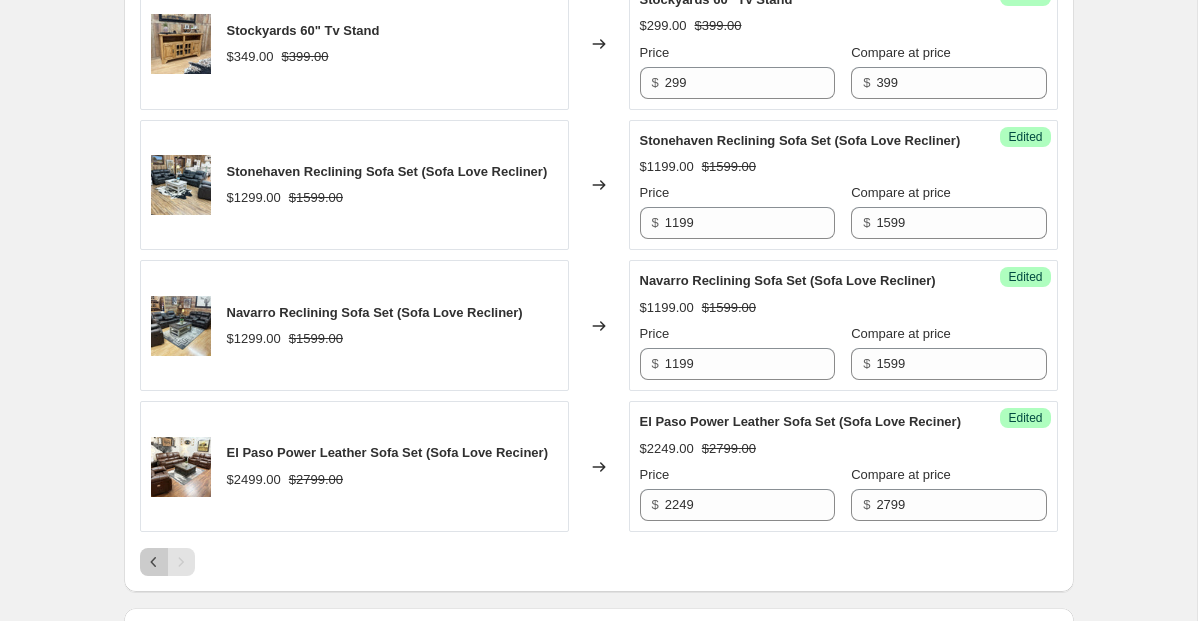 scroll, scrollTop: 3360, scrollLeft: 0, axis: vertical 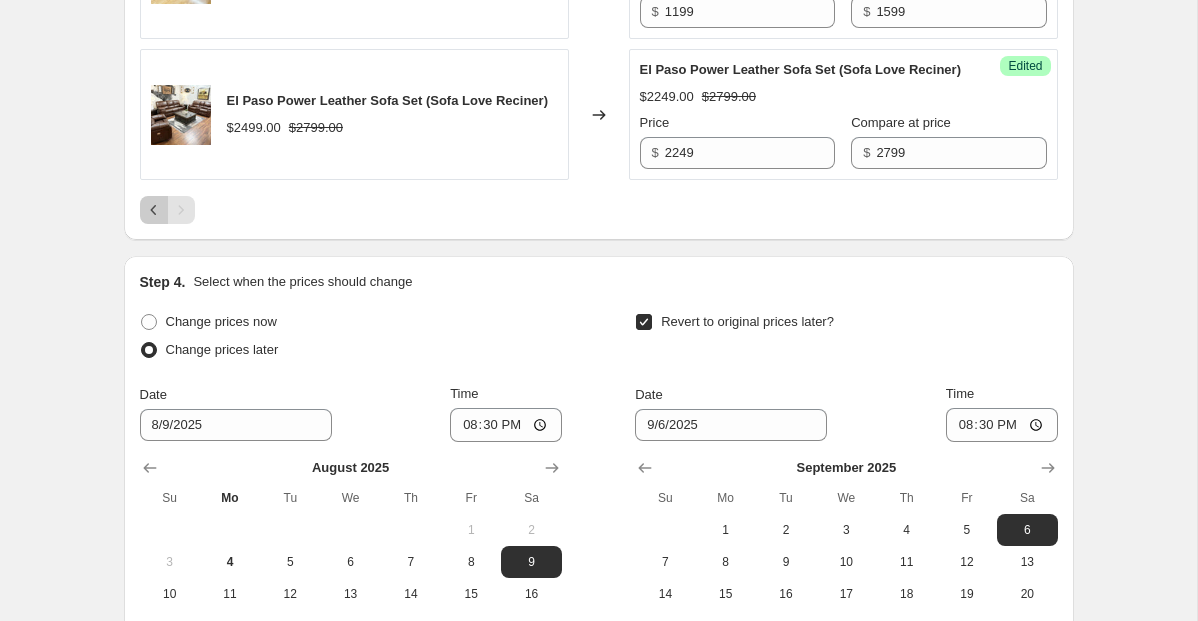 type 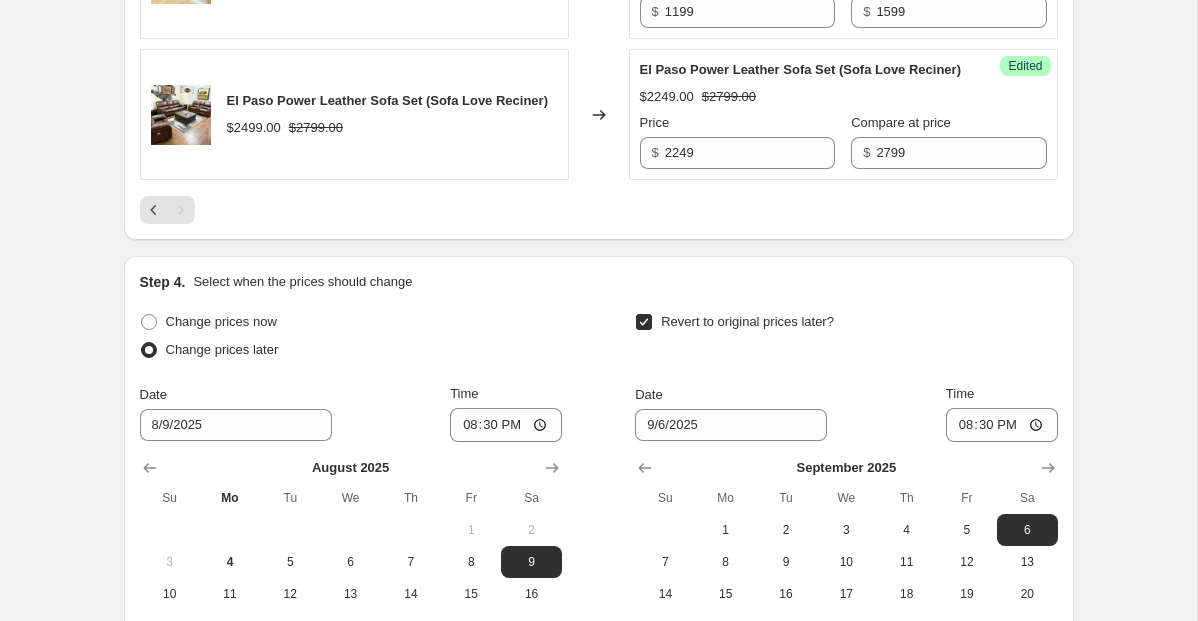 click on "Farmhouse Console $179.00 $319.00 Changed to Success Edited Farmhouse Console $149.00 $319.00 Price $ 149 Compare at price $ 319 Canyon Console $179.00 $299.00 Changed to Success Edited Canyon Console $149.00 $299.00 Price $ 149 Compare at price $ 299 Gatlinburg Coffee Table Set (Coffee & 2 End Tables) $399.00 $449.00 Changed to Success Edited Gatlinburg Coffee Table Set (Coffee & 2 End Tables) $349.00 $449.00 Price $ 349 Compare at price $ 449 Gatlinburg 8' Dining Set $1349.00 $1699.00 Changed to Success Edited Gatlinburg 8' Dining Set $1149.00 $1699.00 Price $ 1149 Compare at price $ 1699 Shenandoah 60"  TV Stand (White Distressed / 60") $349.00 $499.00 Changed to Success Edited Shenandoah 60"  TV Stand (White Distressed / 60") $299.00 $499.00 Price $ 299 Compare at price $ 499 Cattle Drive 3 Pc Doorbuster Set (Queen) $749.00 $799.00 Changed to Success Edited Cattle Drive 3 Pc Doorbuster Set (Queen) $699.00 $799.00 Price $ 699 Compare at price $ 799 Cattle Drive 3 Pc Doorbuster Set (King) $799.00 Changed to" at bounding box center [599, -1201] 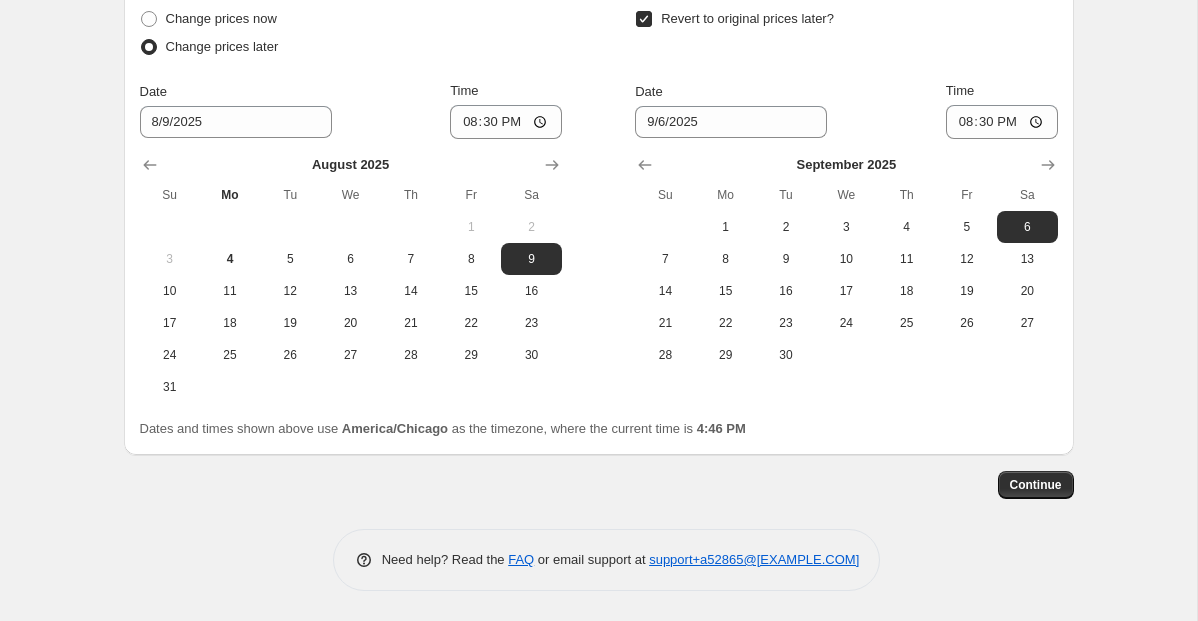scroll, scrollTop: 3763, scrollLeft: 0, axis: vertical 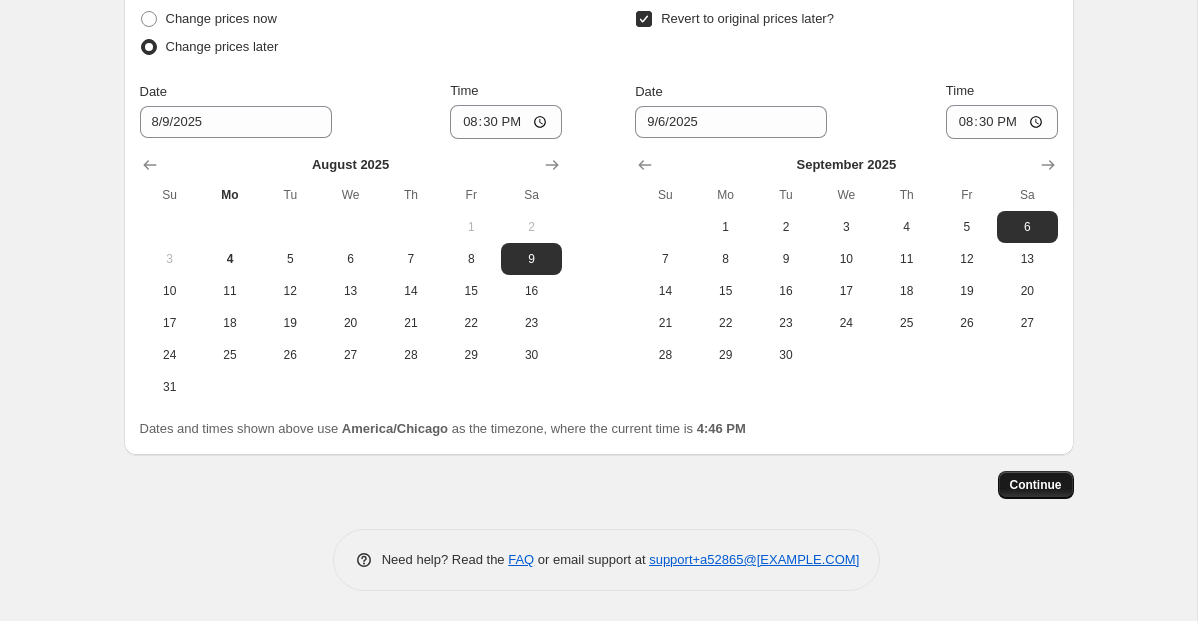 click on "Continue" at bounding box center [1036, 485] 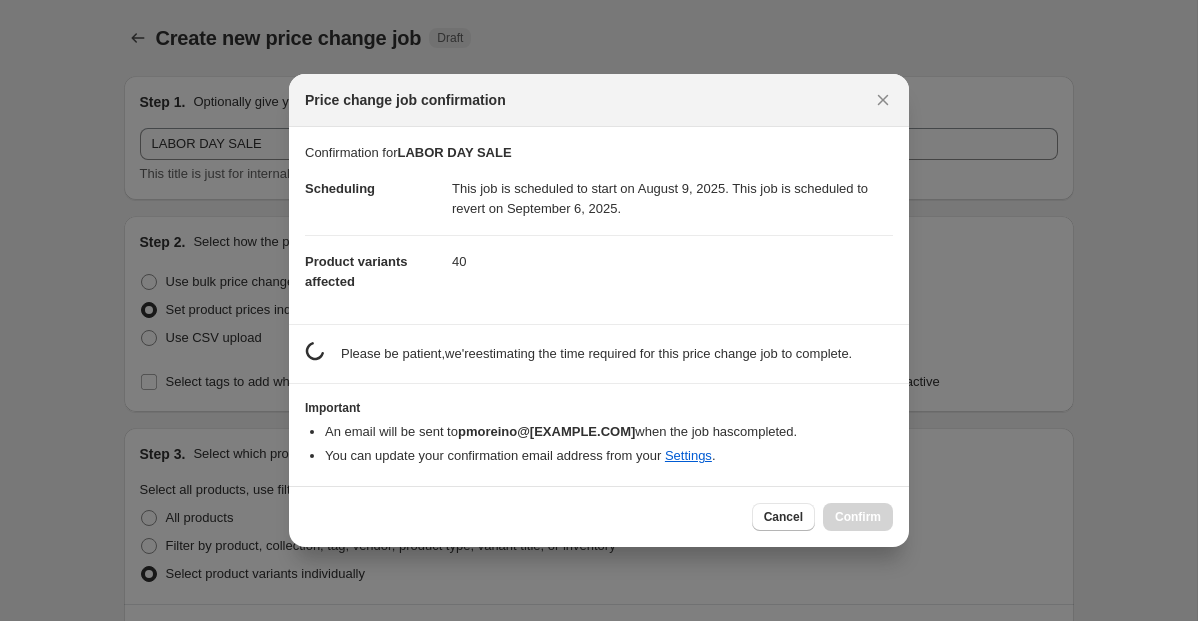 scroll, scrollTop: 0, scrollLeft: 0, axis: both 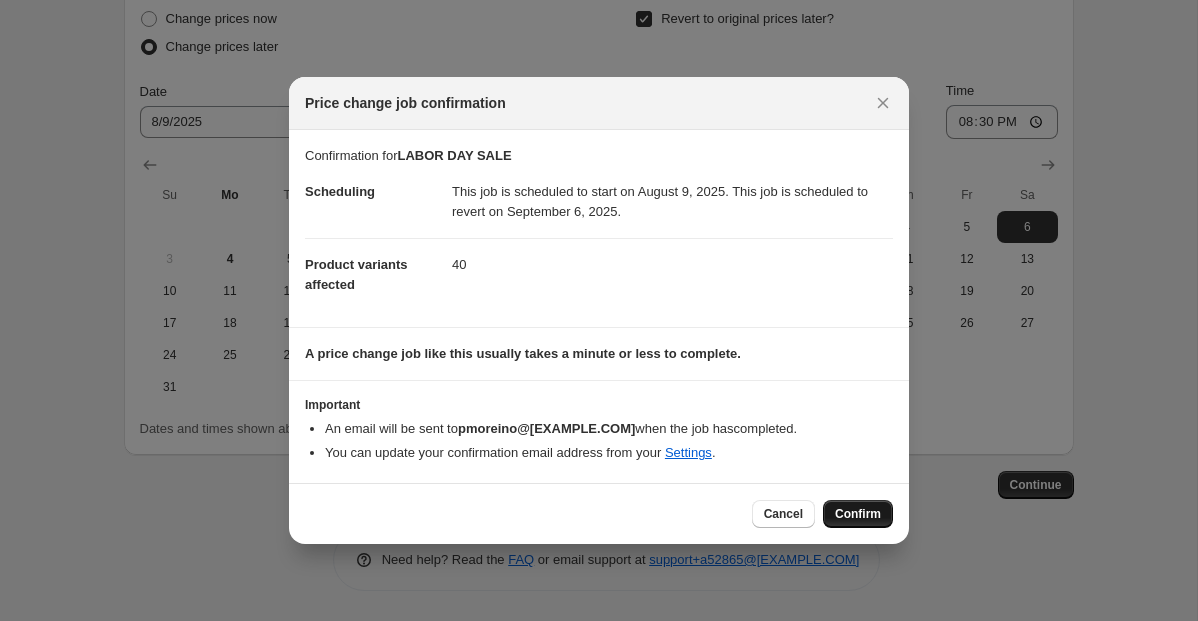 click on "Confirm" at bounding box center [858, 514] 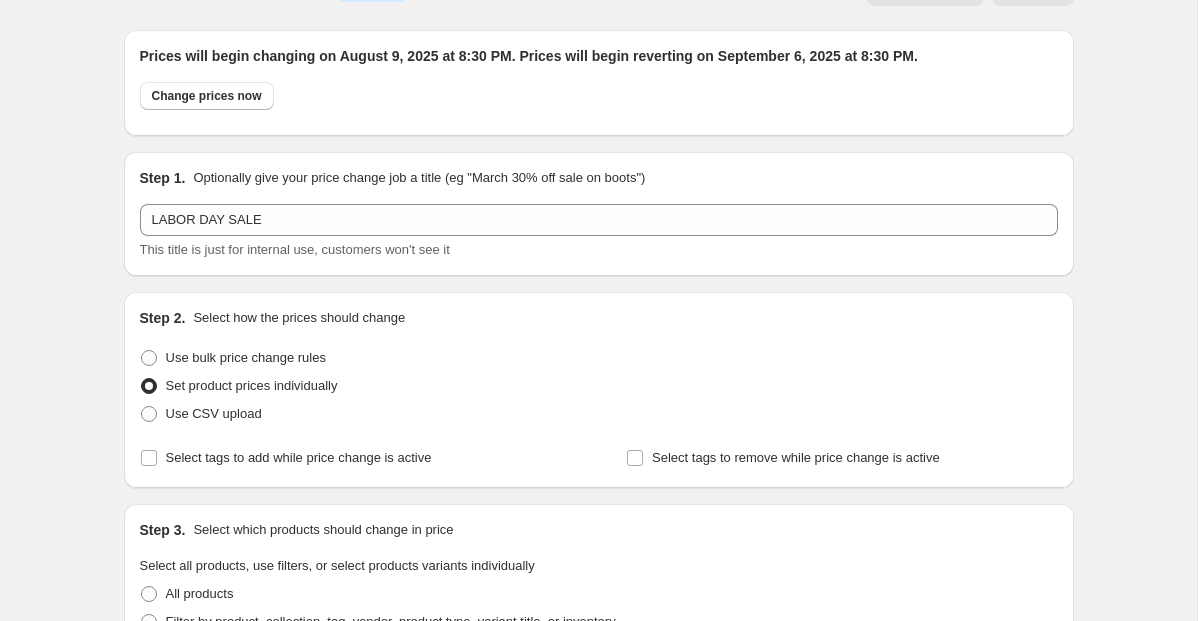 scroll, scrollTop: 0, scrollLeft: 0, axis: both 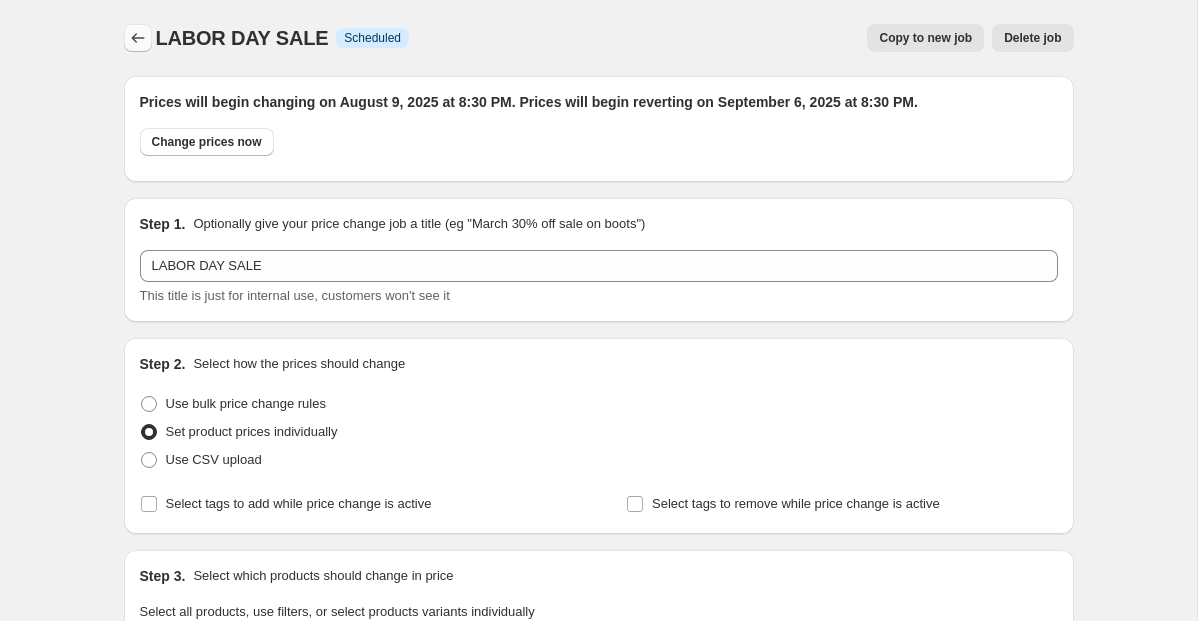 click 